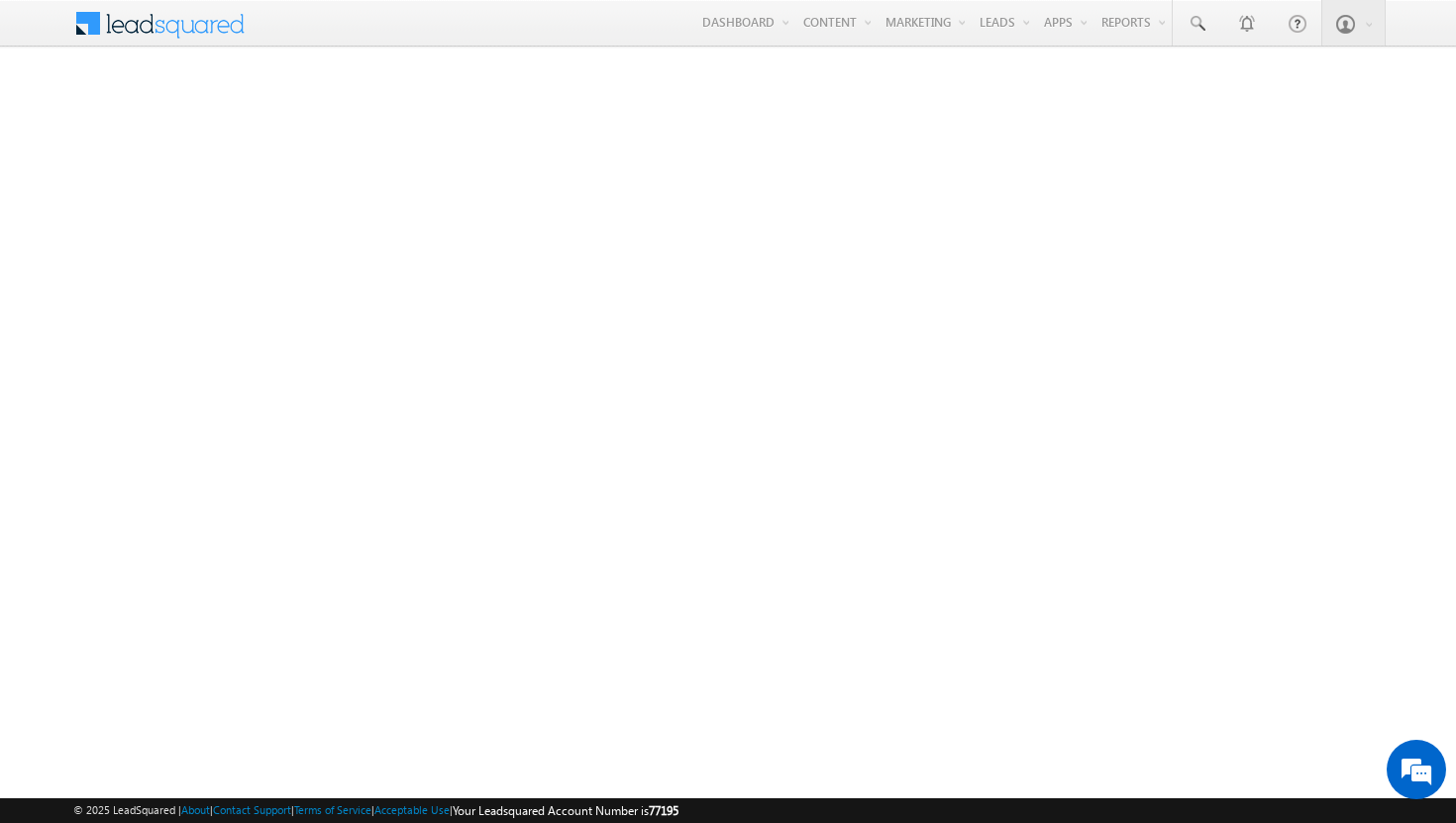 scroll, scrollTop: 0, scrollLeft: 0, axis: both 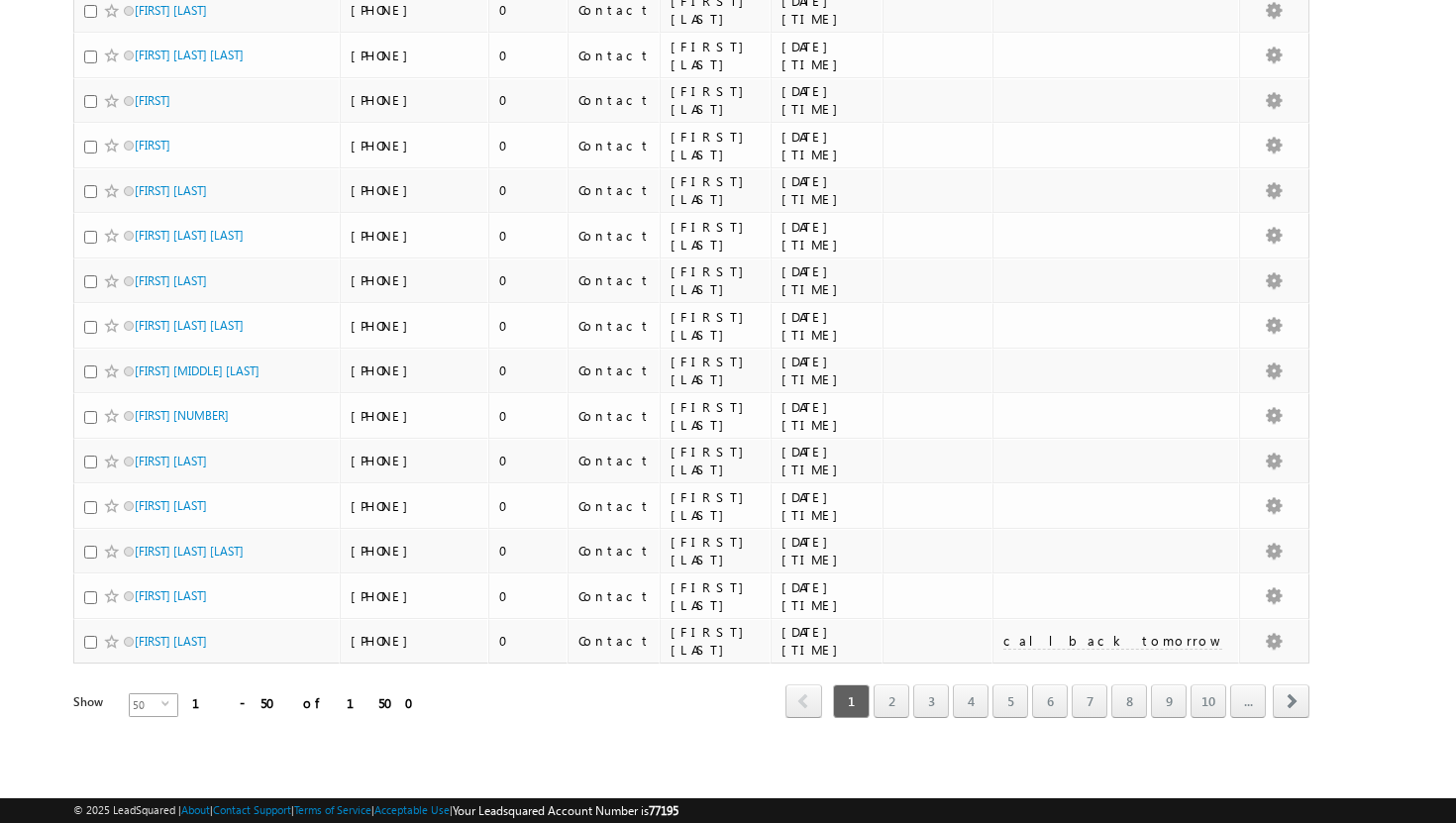 click on "select" at bounding box center [169, 711] 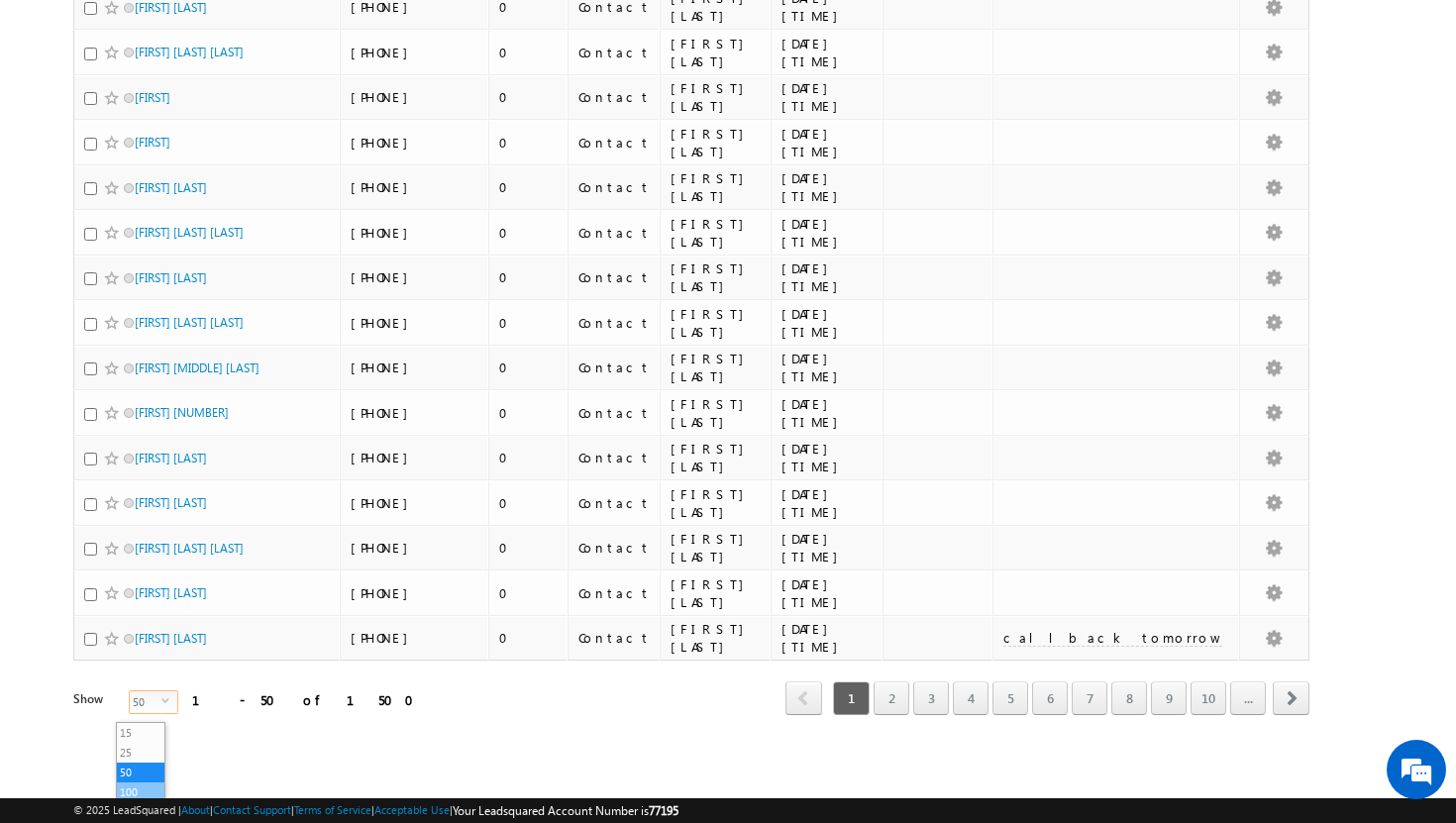 click on "100" at bounding box center [141, 792] 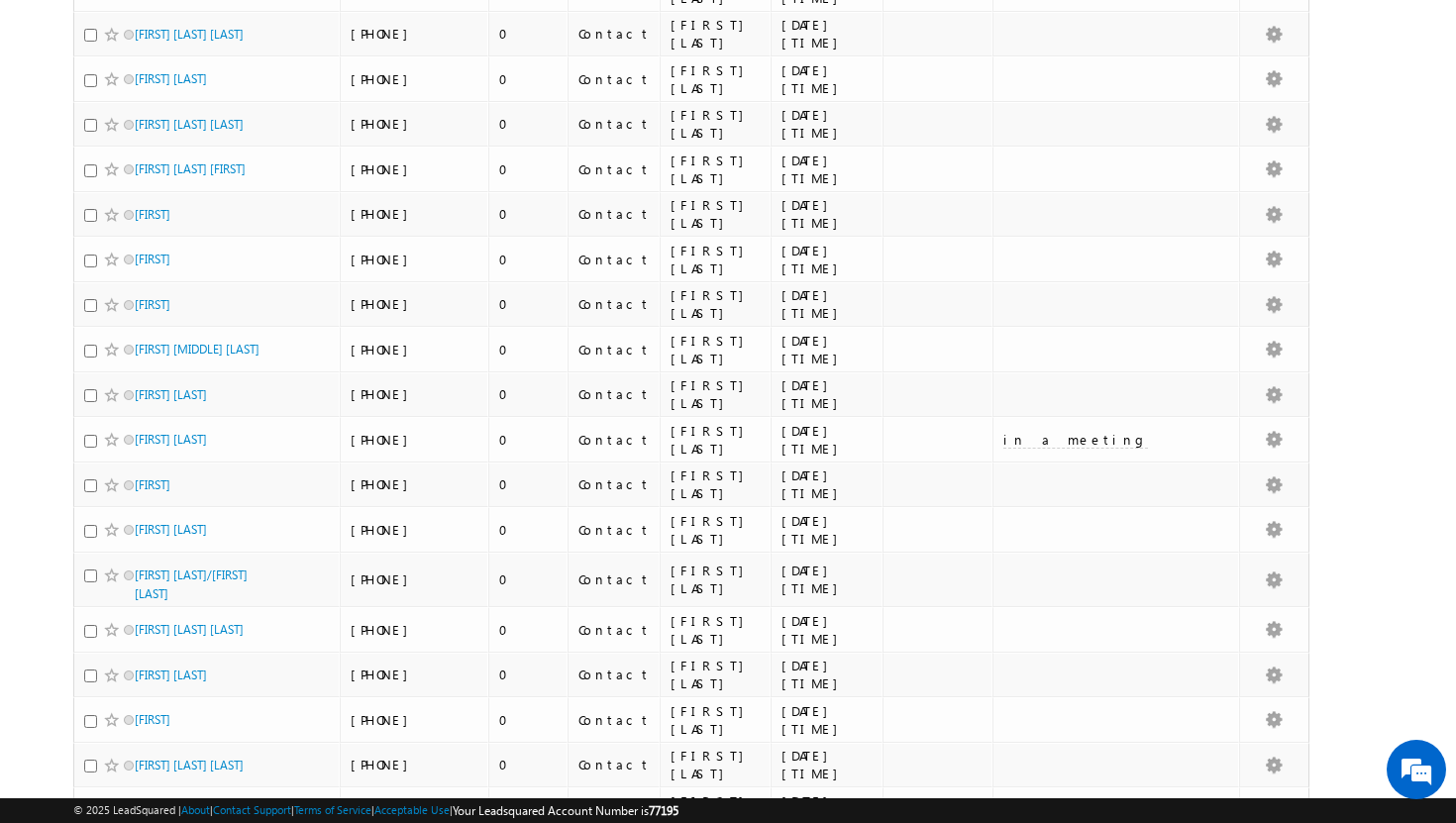 scroll, scrollTop: 4122, scrollLeft: 0, axis: vertical 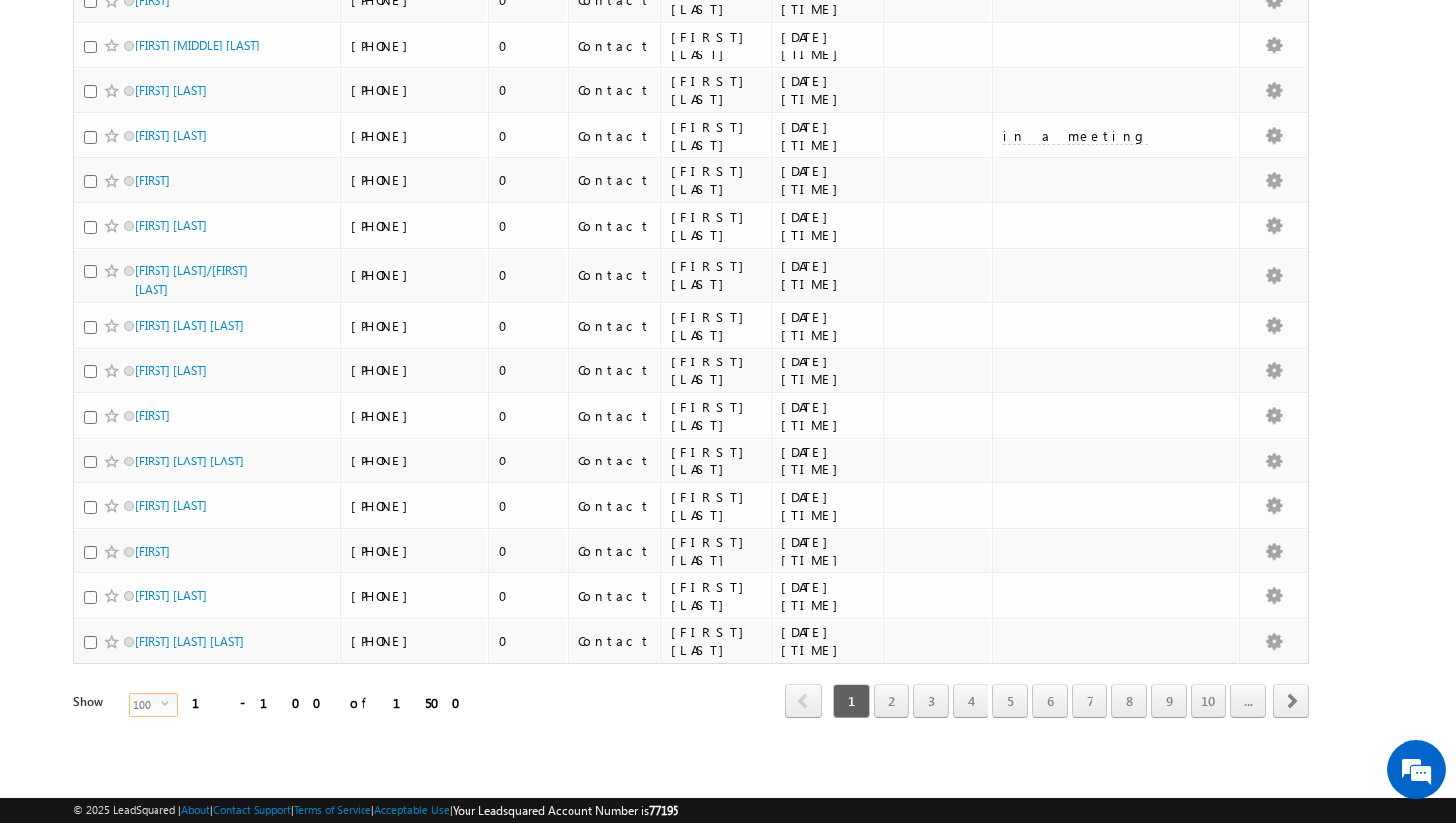 click on "select" at bounding box center (169, 703) 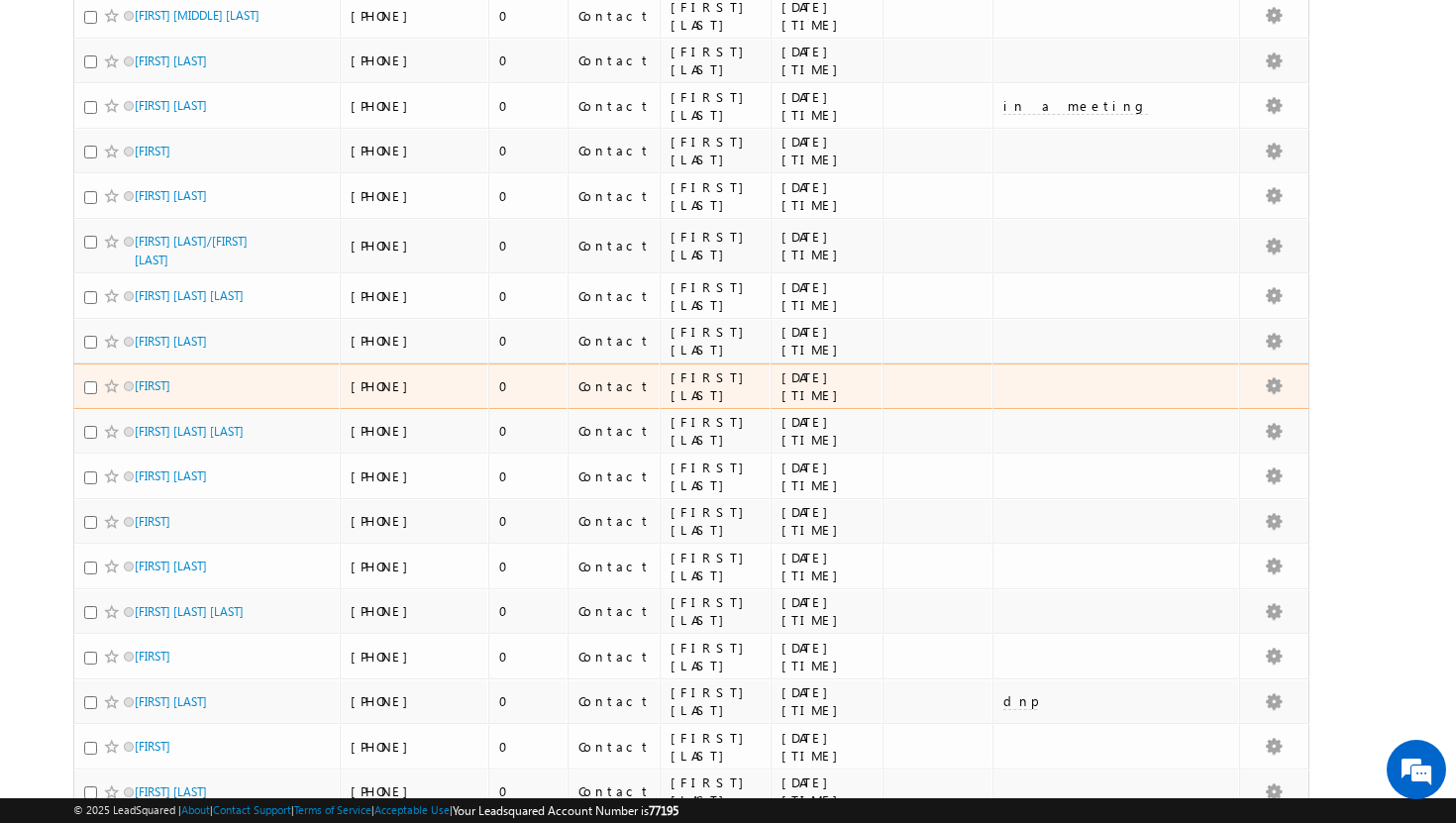 scroll, scrollTop: 0, scrollLeft: 0, axis: both 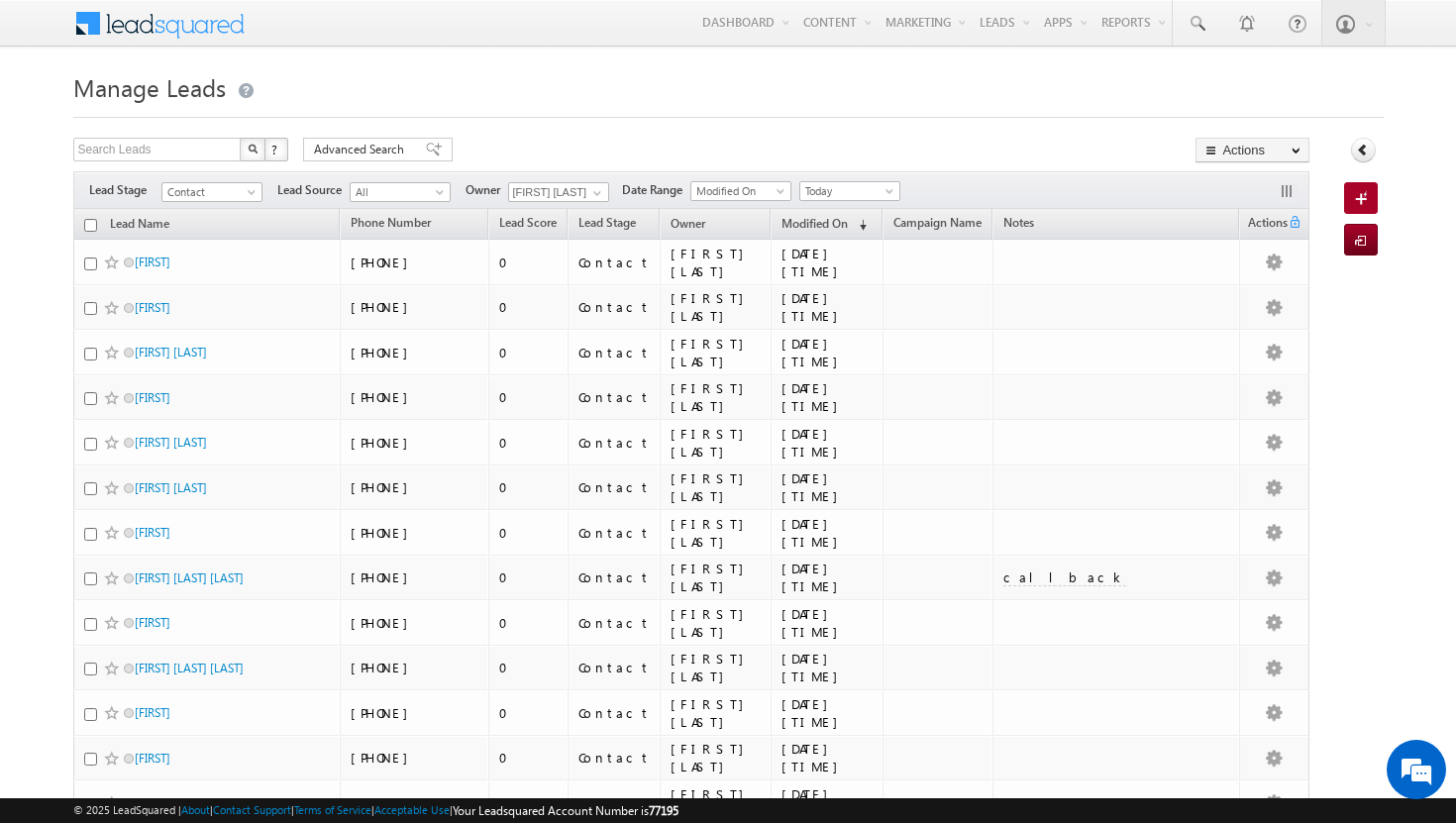 click at bounding box center [90, 225] 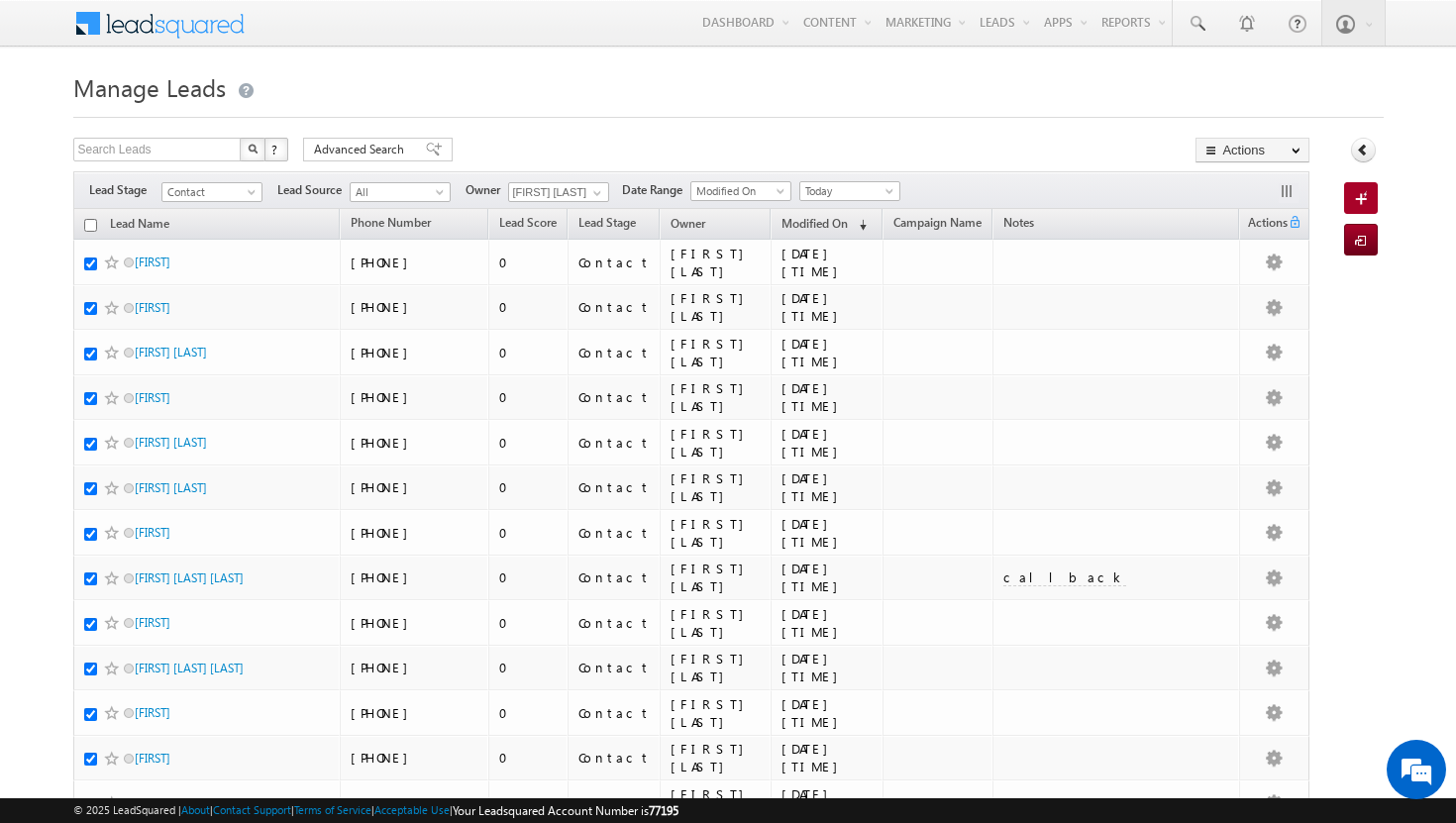 checkbox on "true" 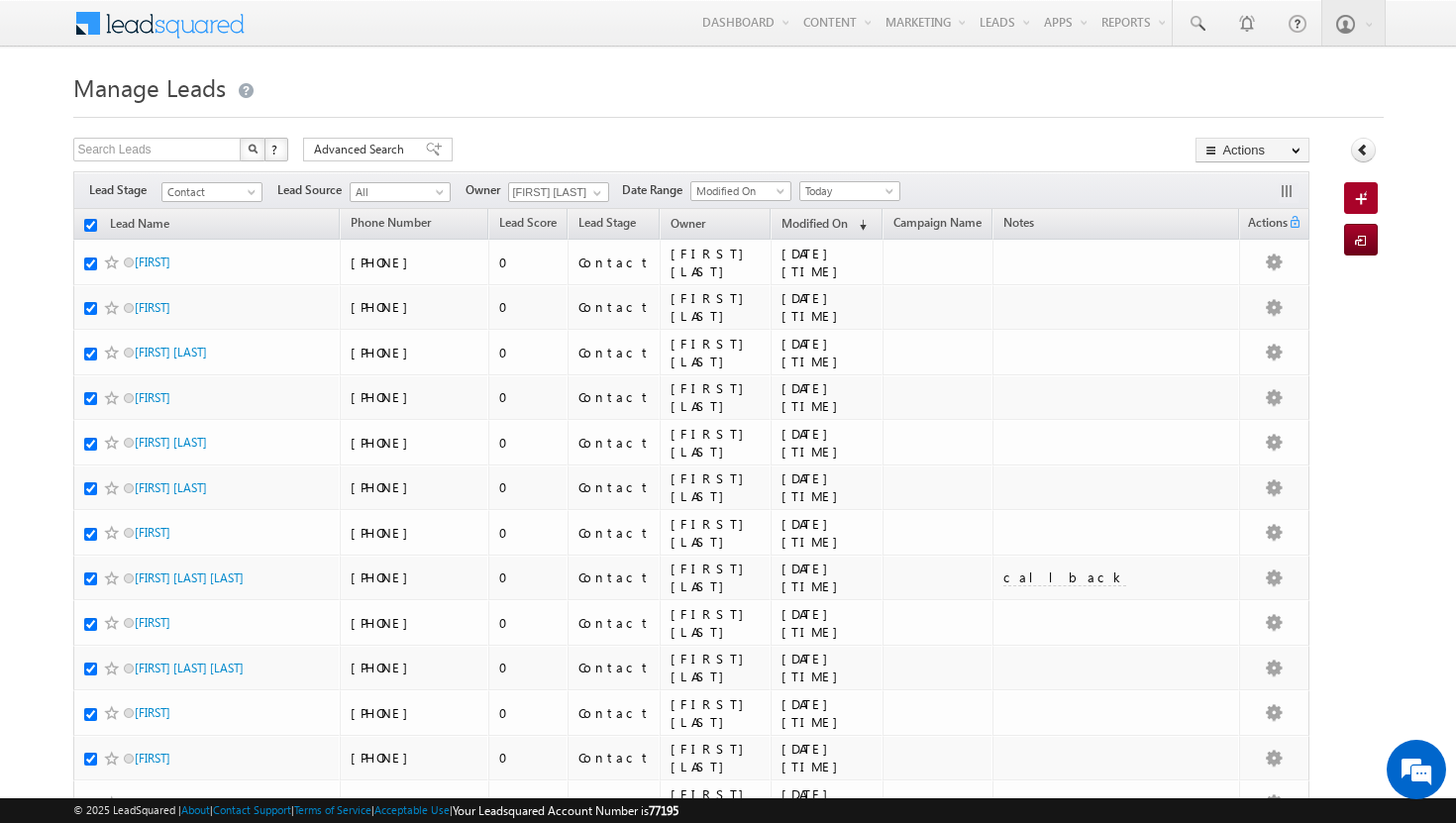 checkbox on "true" 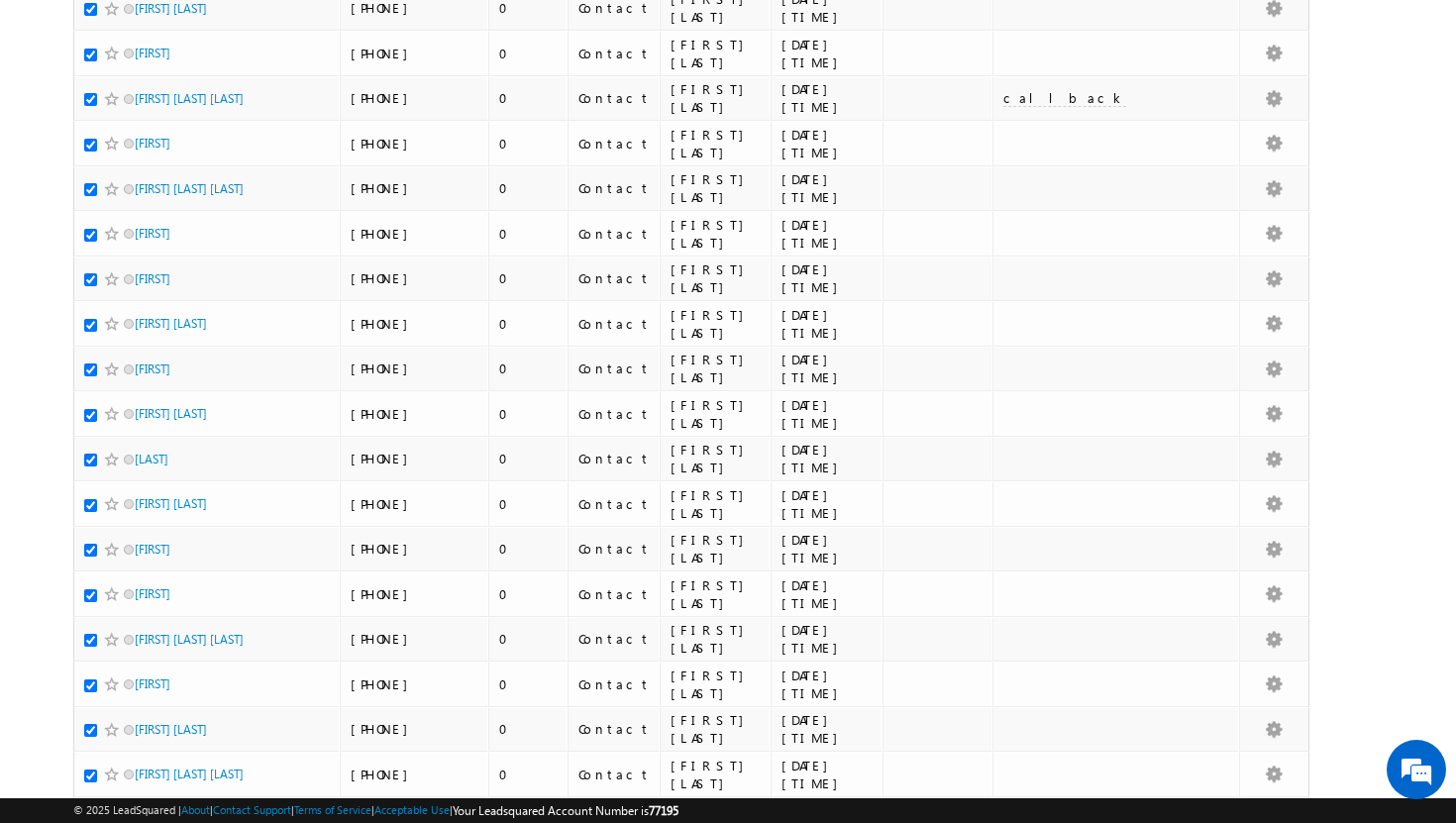 scroll, scrollTop: 0, scrollLeft: 0, axis: both 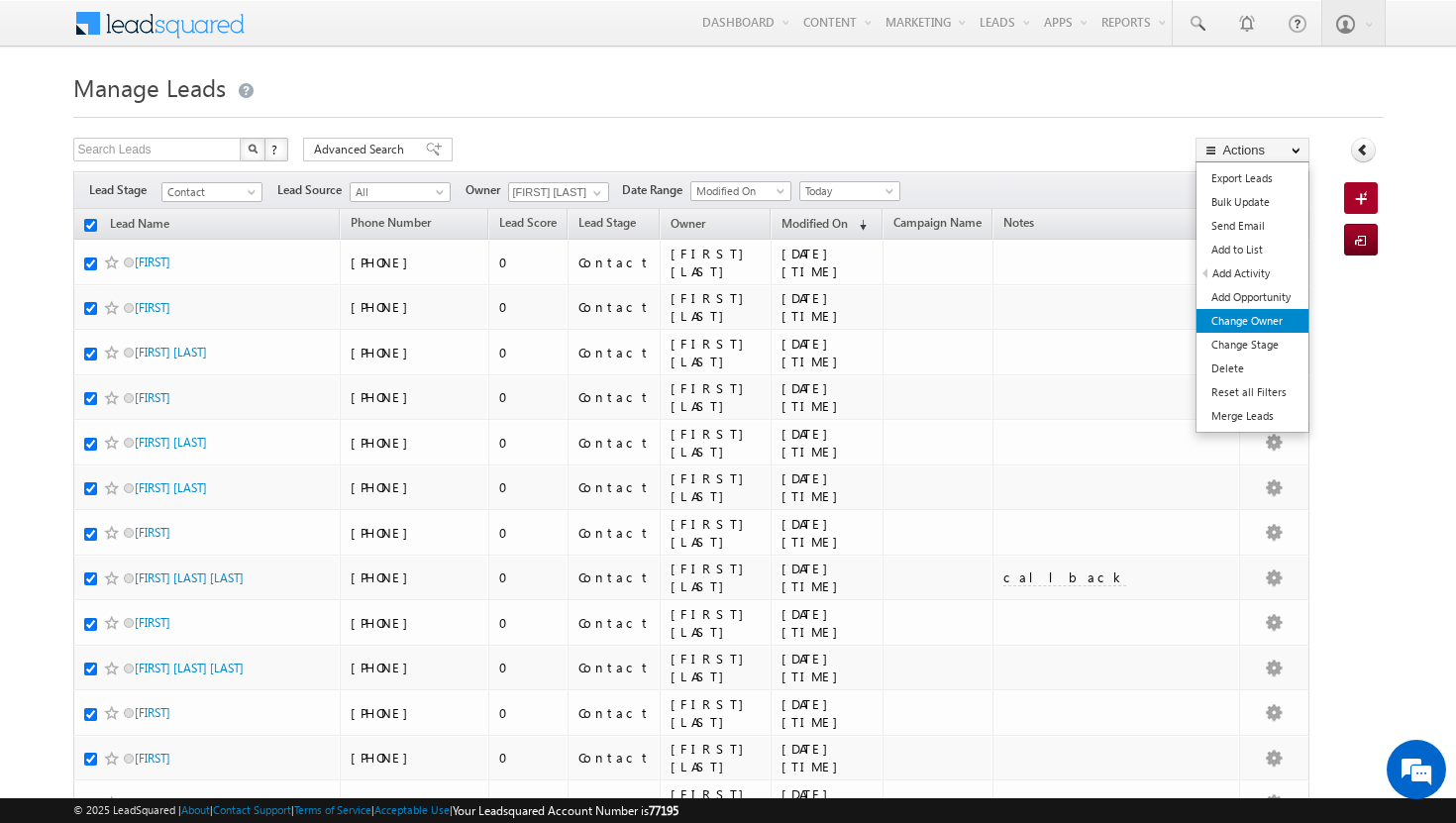 click on "Change Owner" at bounding box center [1252, 321] 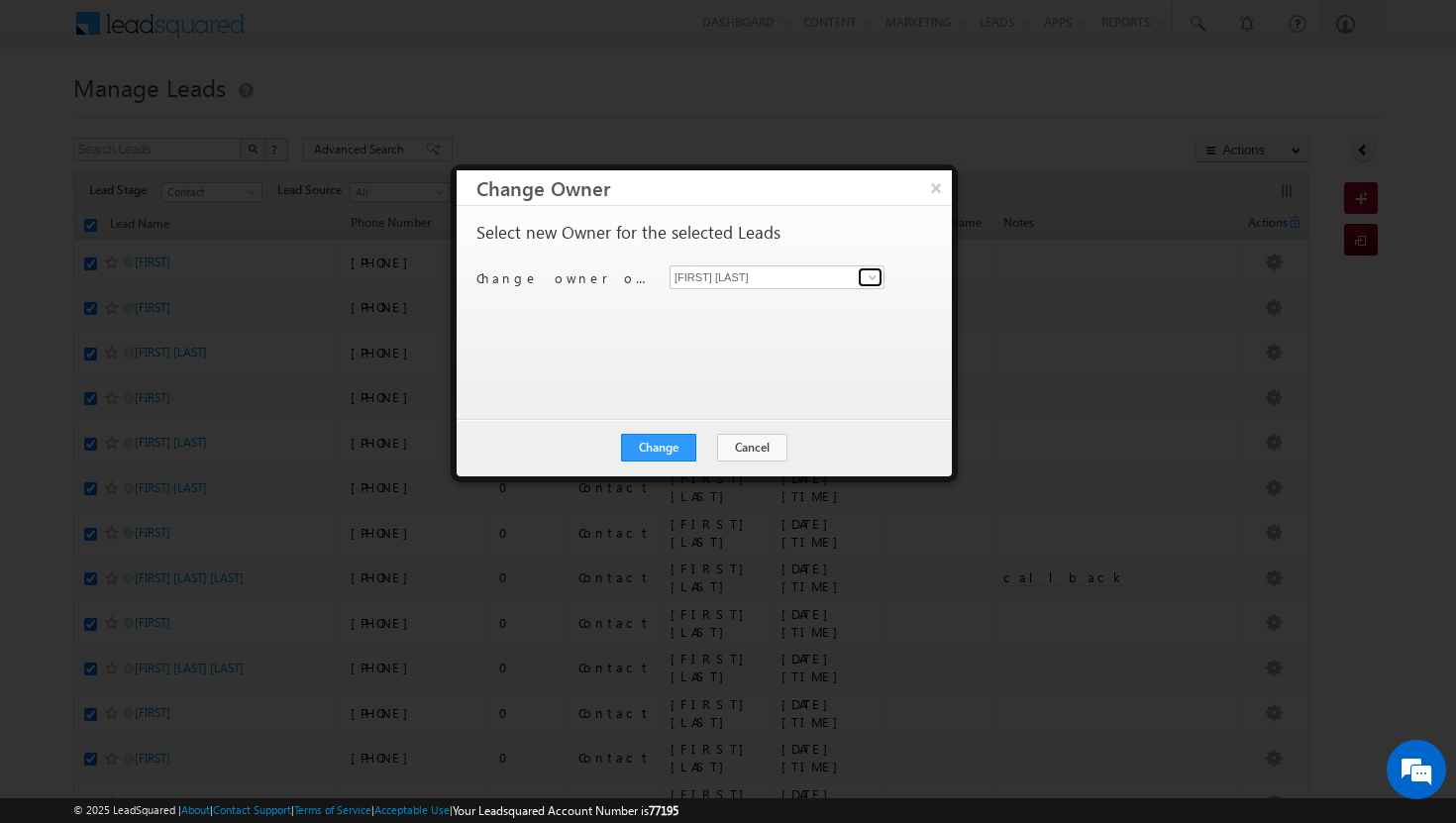 click at bounding box center (873, 277) 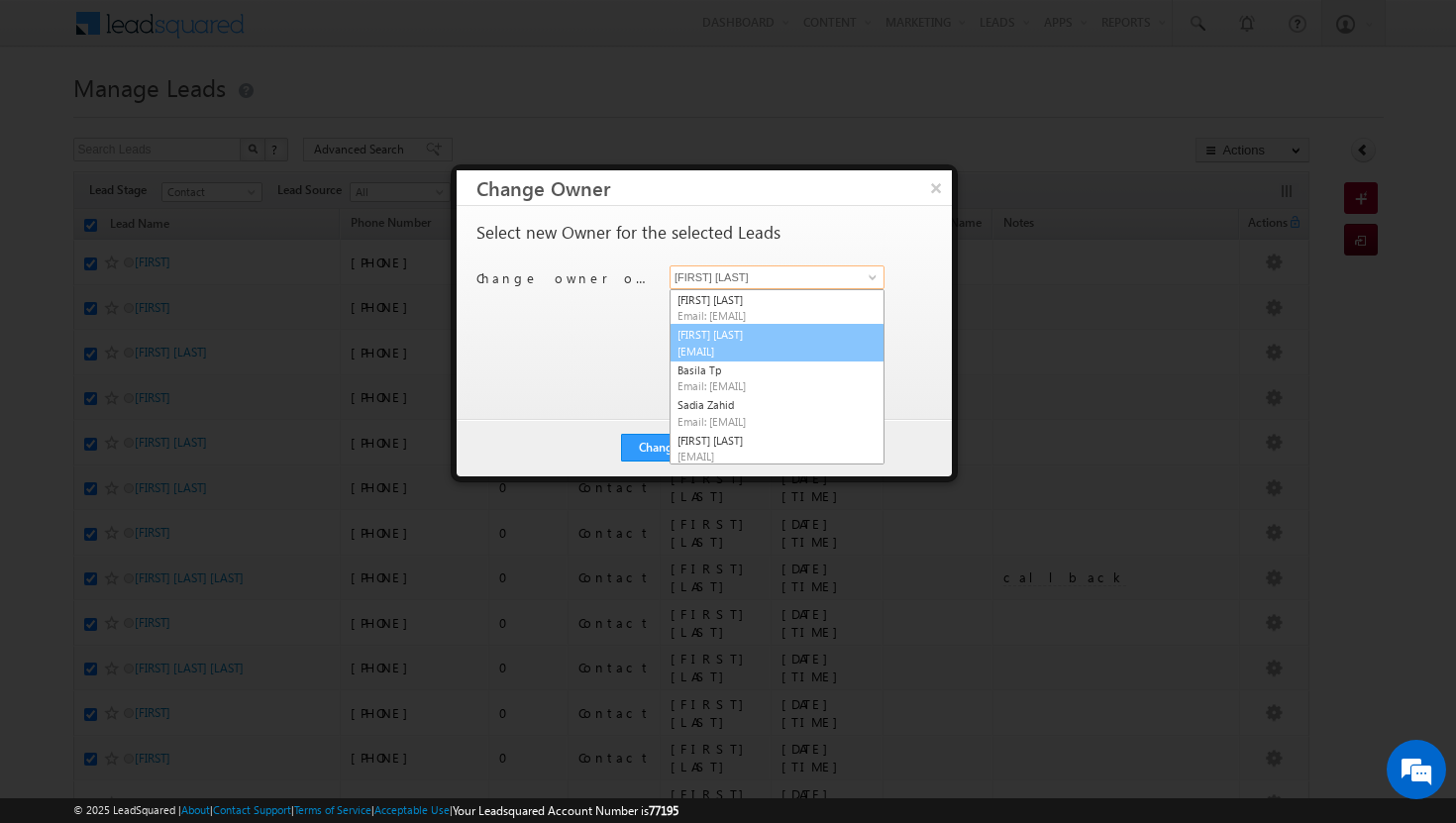 click on "[EMAIL]" at bounding box center (767, 351) 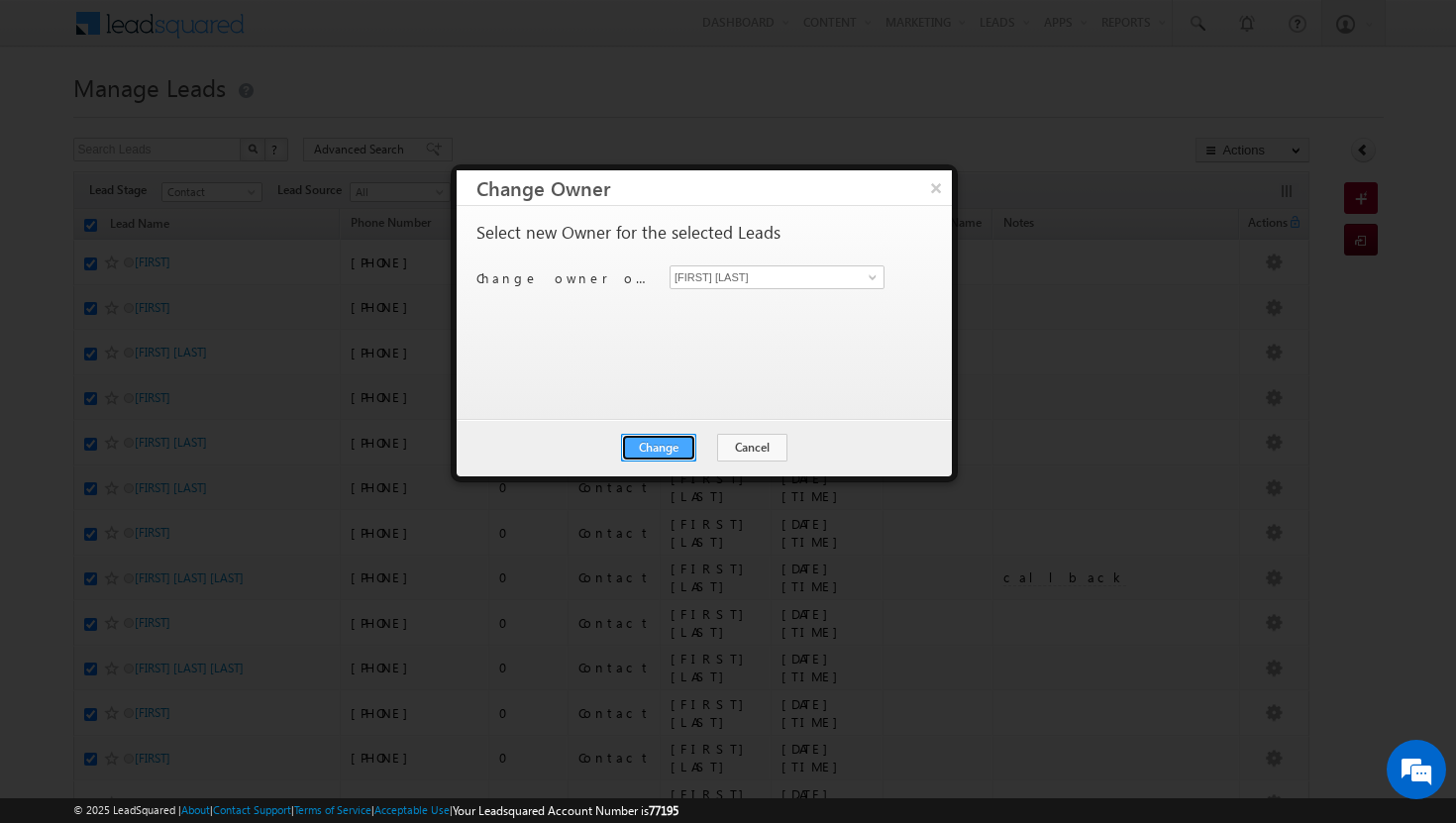 click on "Change" at bounding box center [659, 448] 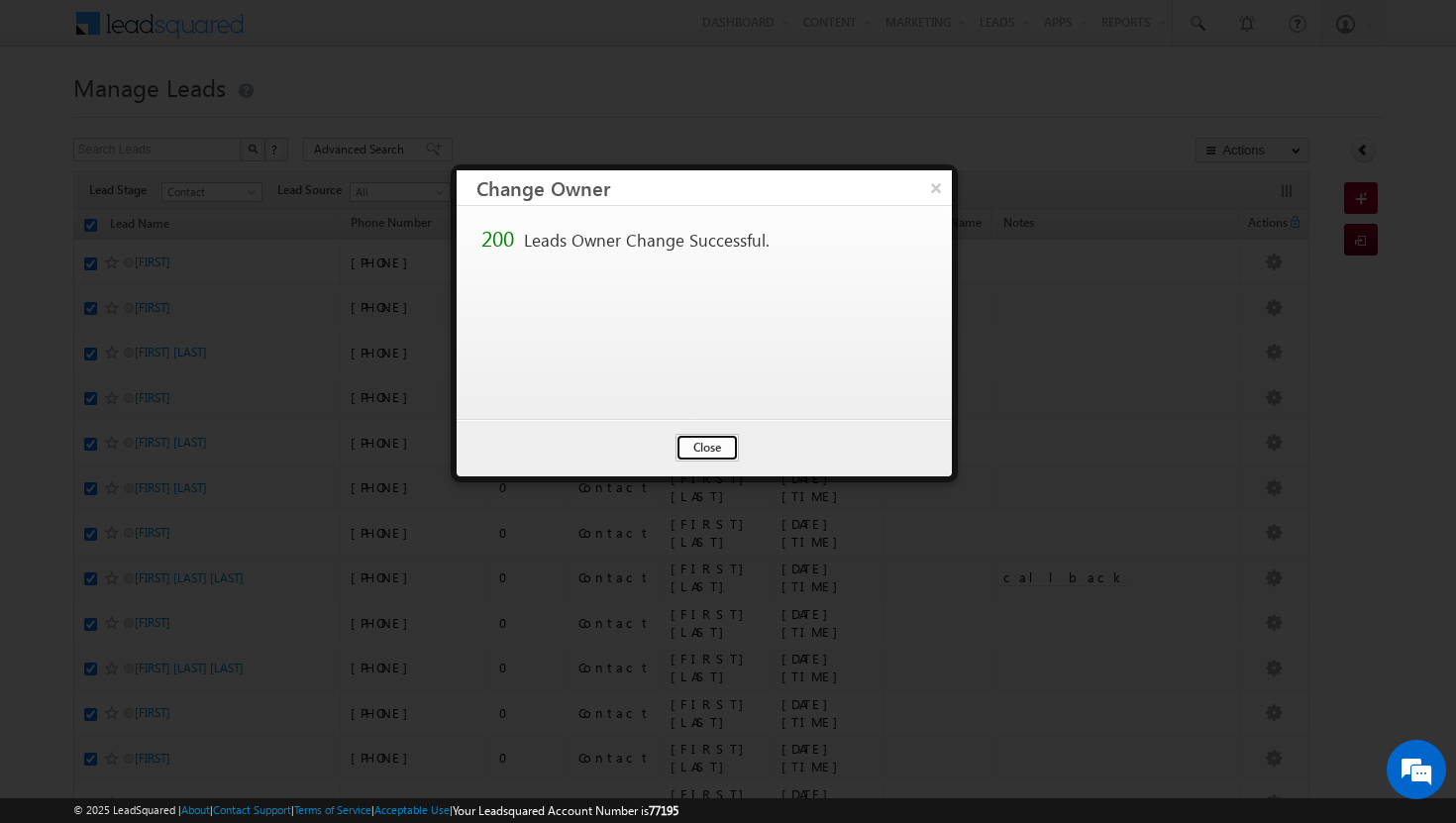 click on "Close" at bounding box center [707, 448] 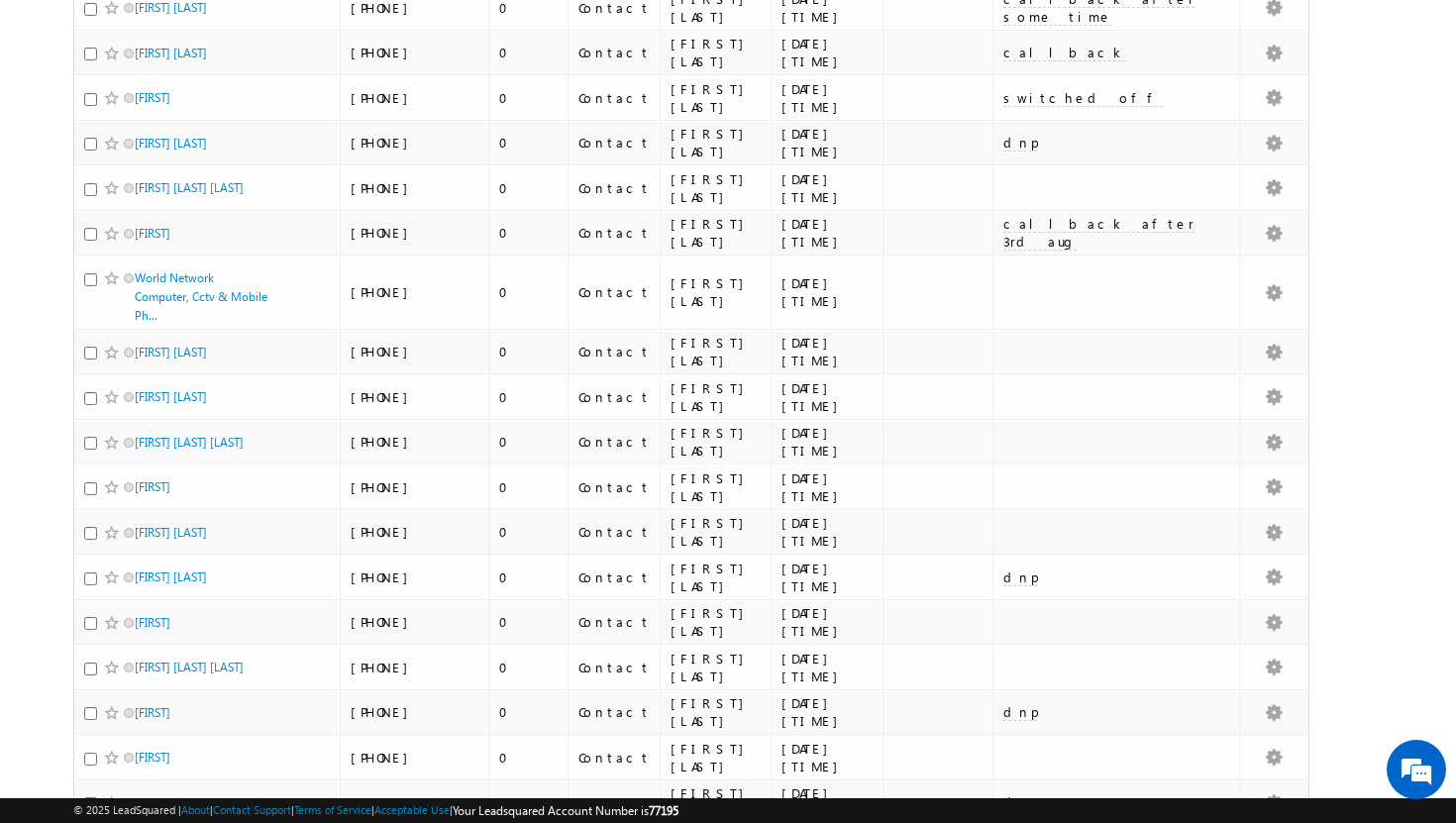 scroll, scrollTop: 8789, scrollLeft: 0, axis: vertical 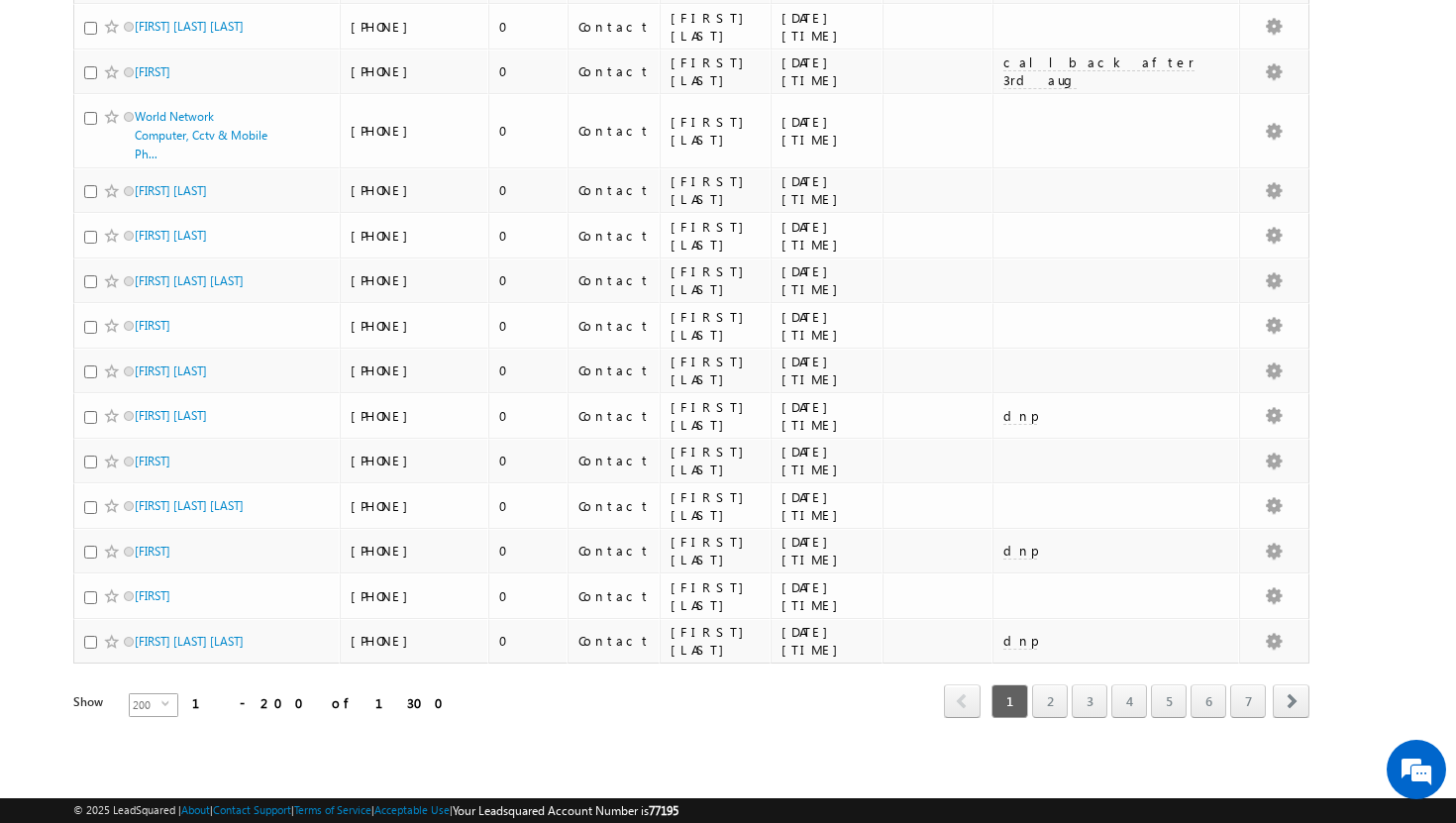 click on "select" at bounding box center (169, 711) 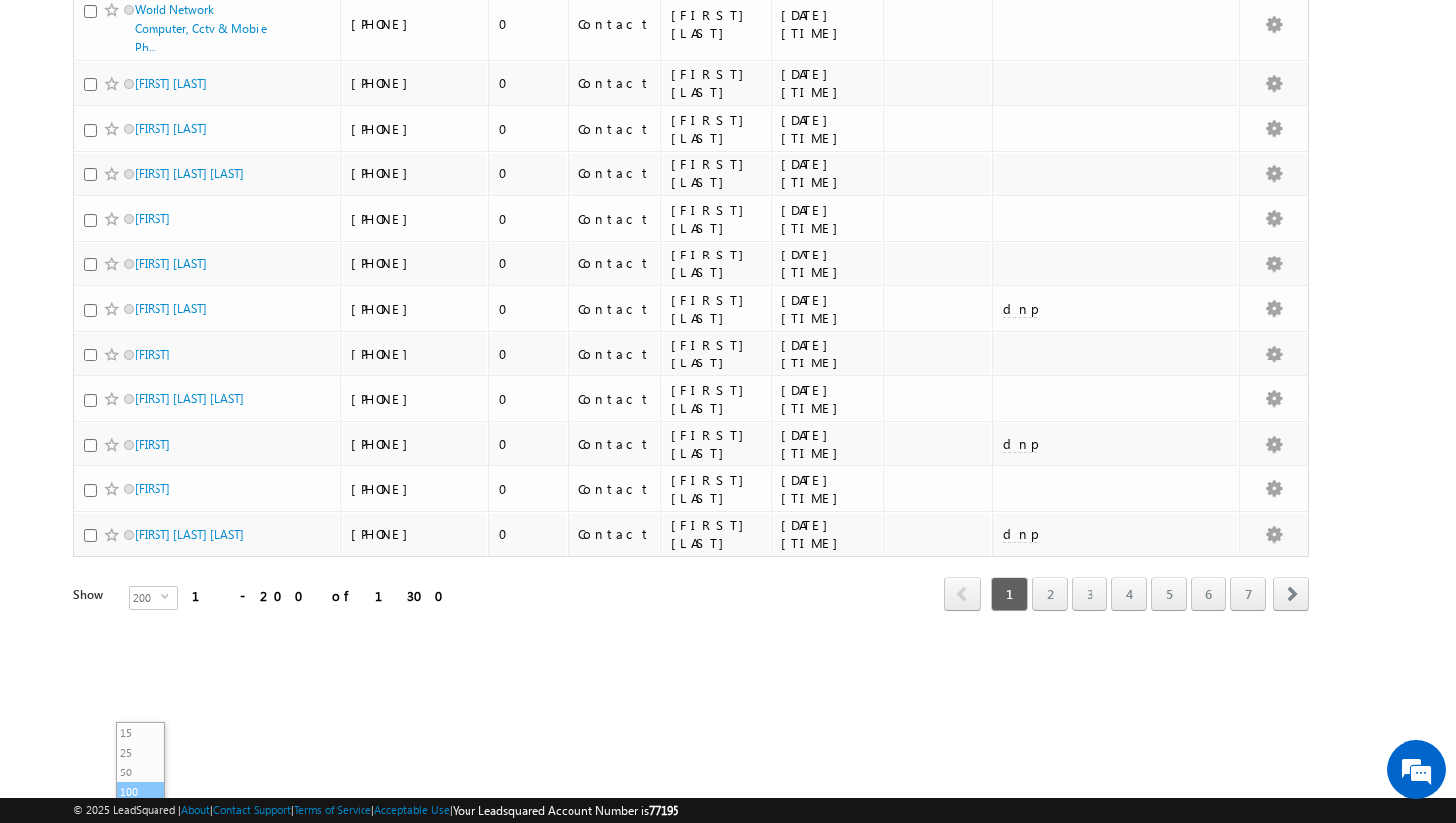 click on "100" at bounding box center (141, 792) 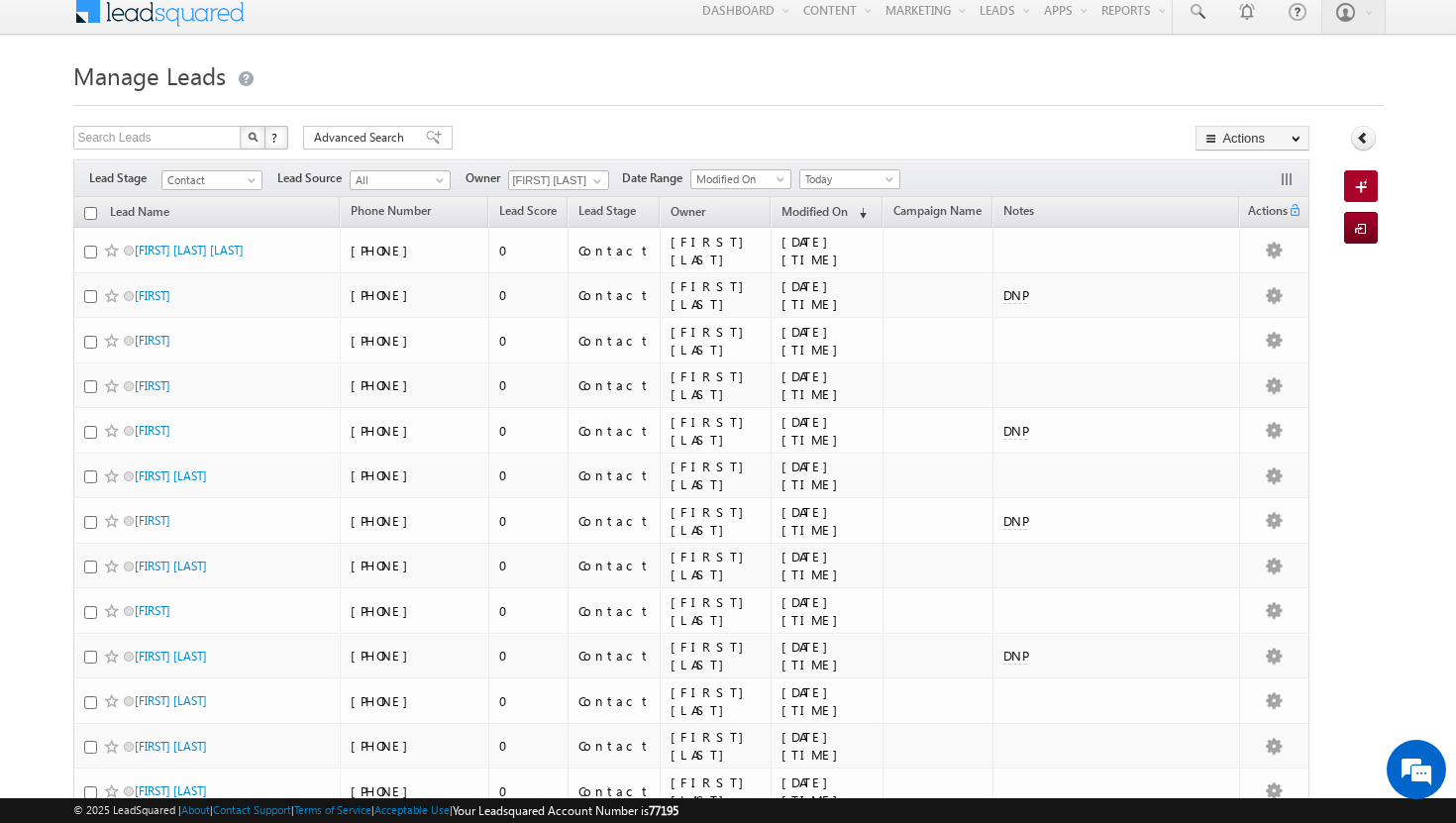 scroll, scrollTop: 0, scrollLeft: 0, axis: both 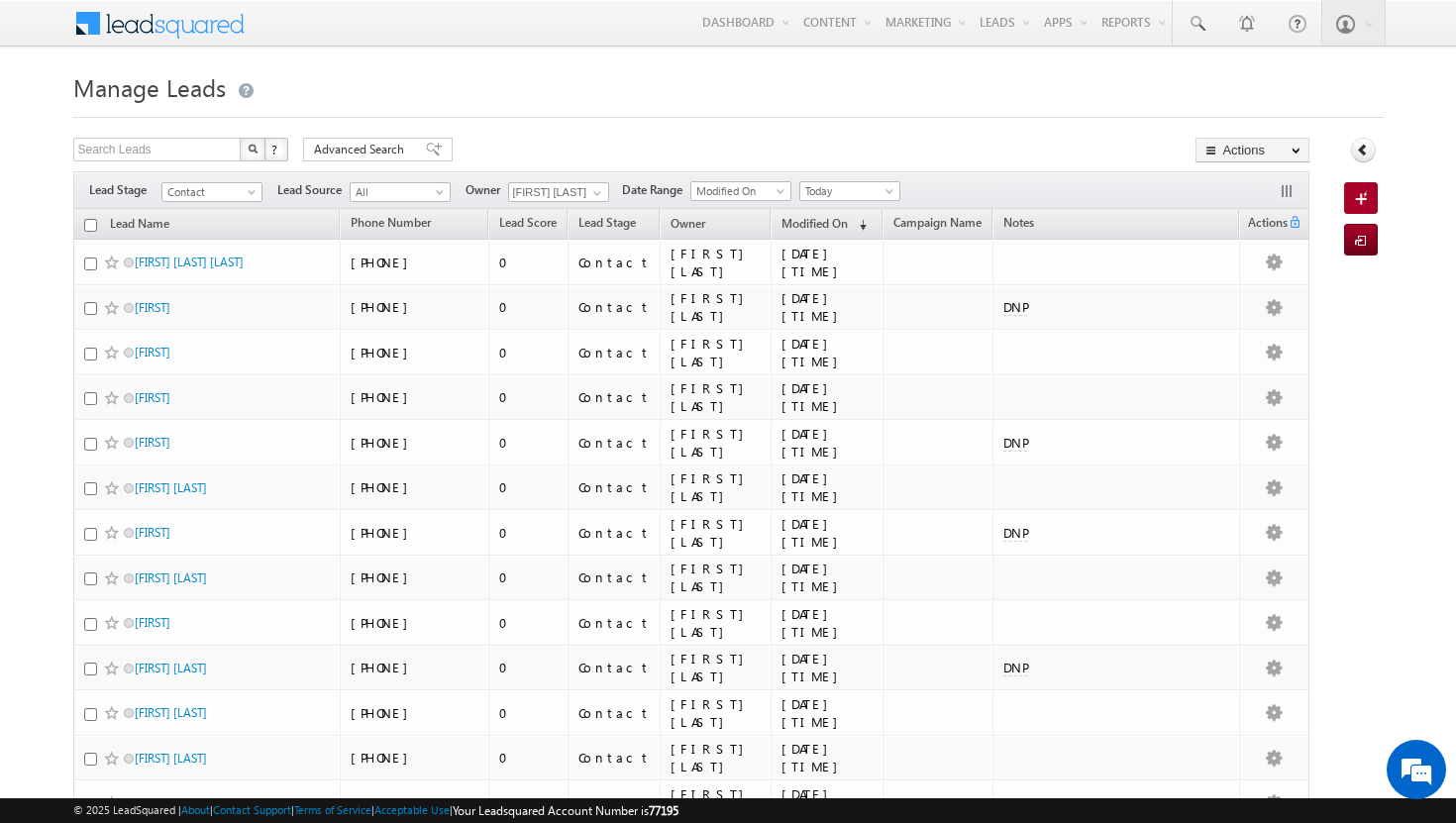 click at bounding box center [90, 225] 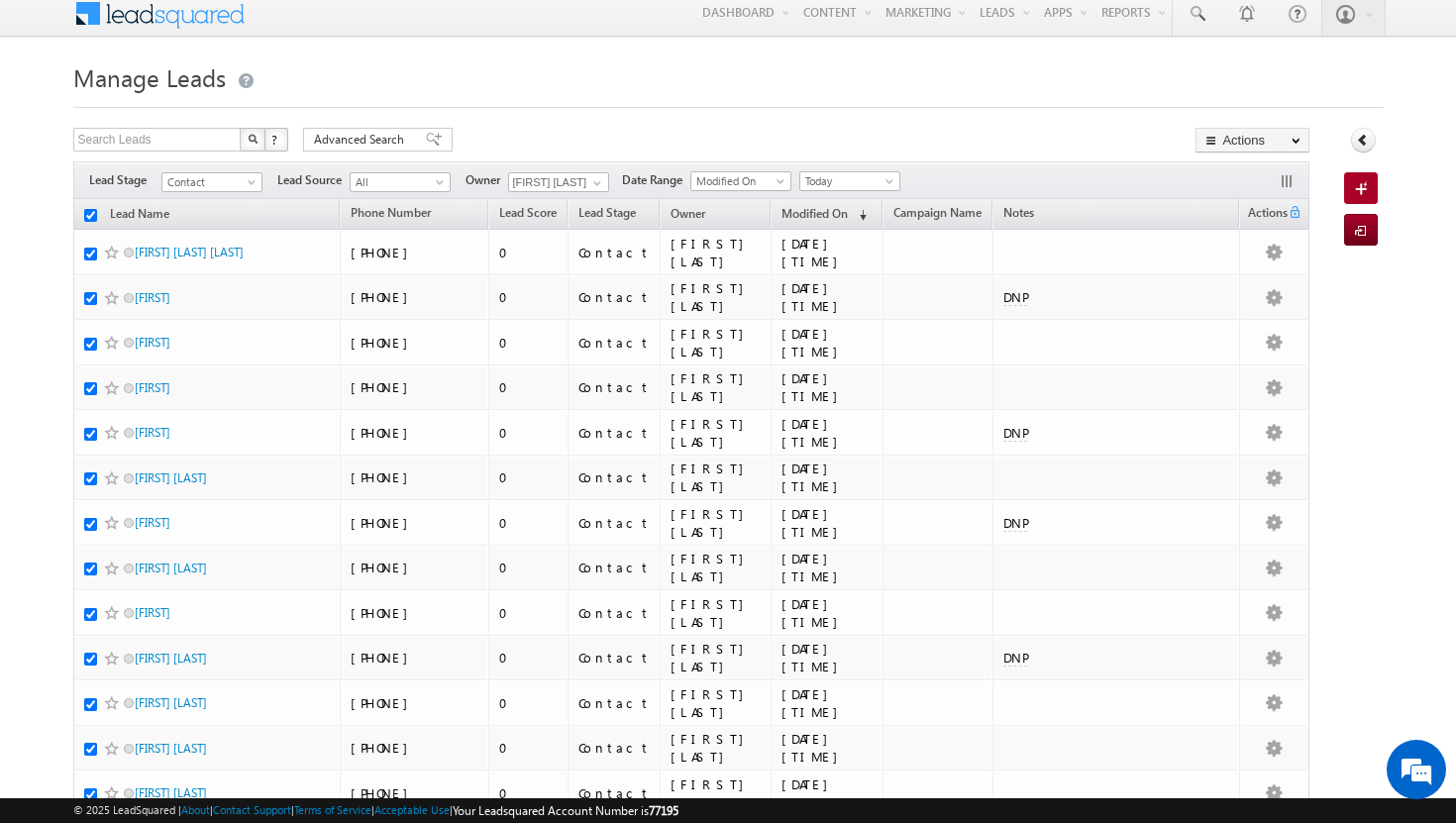 scroll, scrollTop: 0, scrollLeft: 0, axis: both 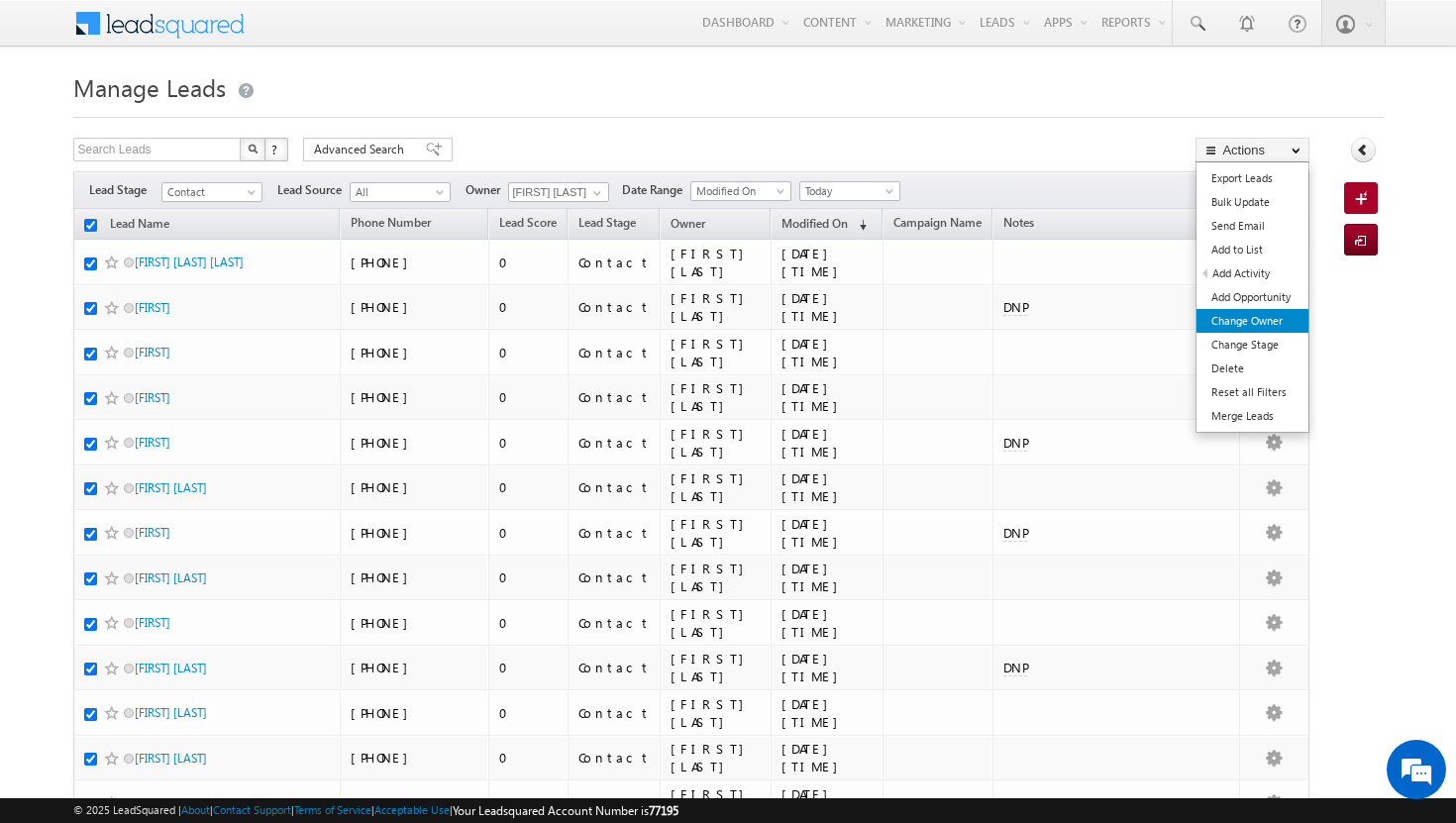 click on "Change Owner" at bounding box center [1252, 321] 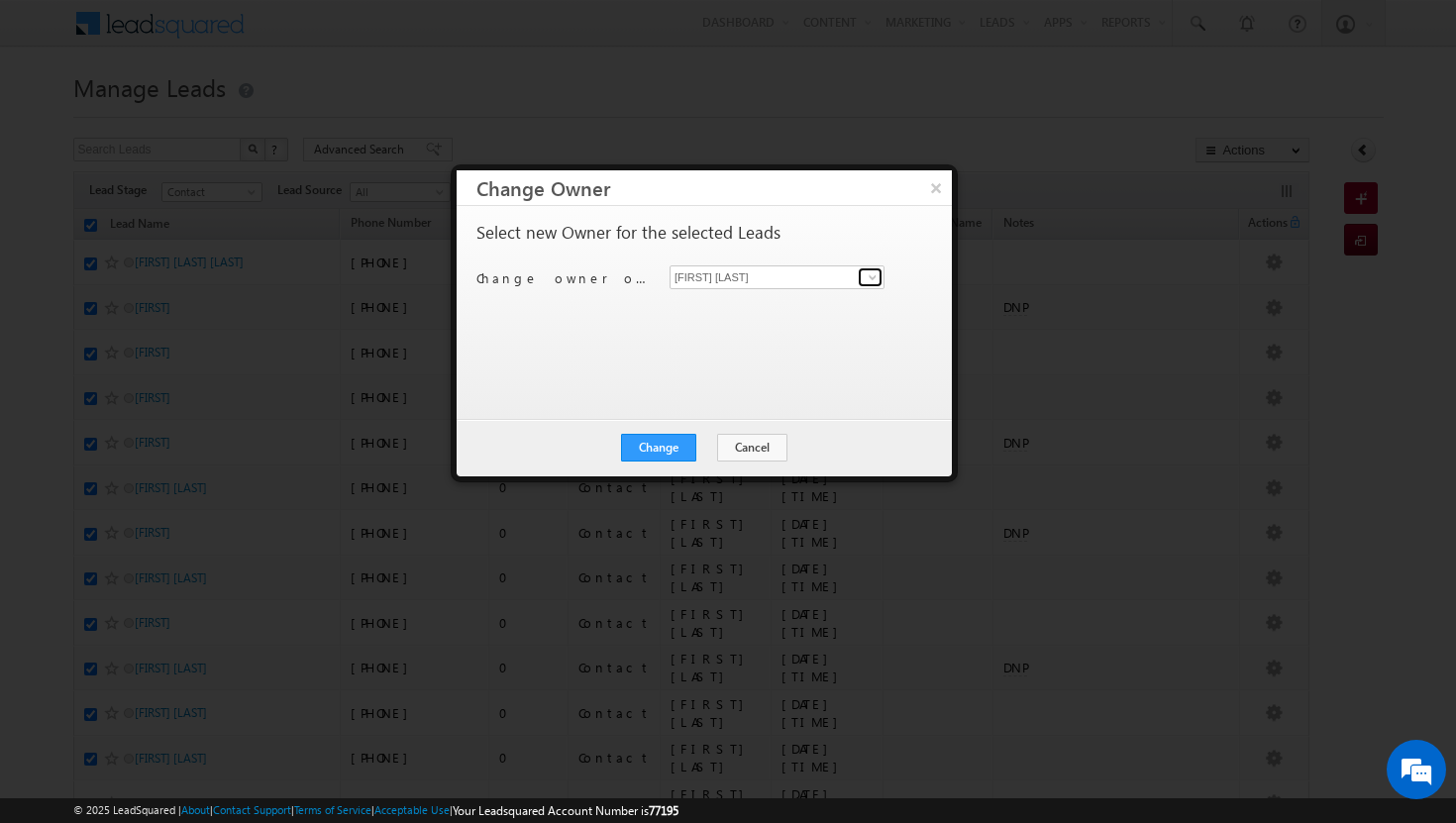 click at bounding box center [873, 277] 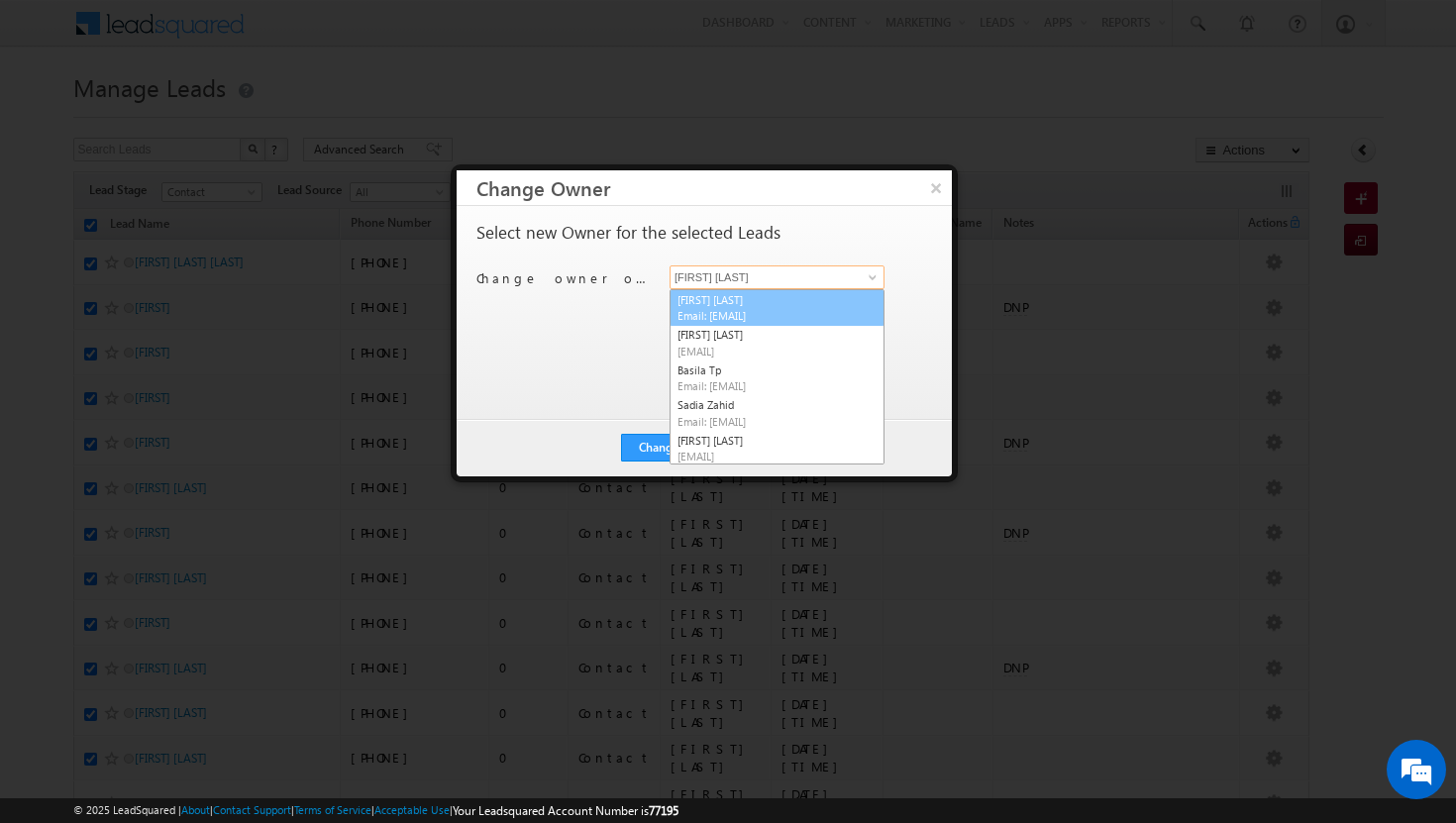 click on "Email: [EMAIL]" at bounding box center [767, 315] 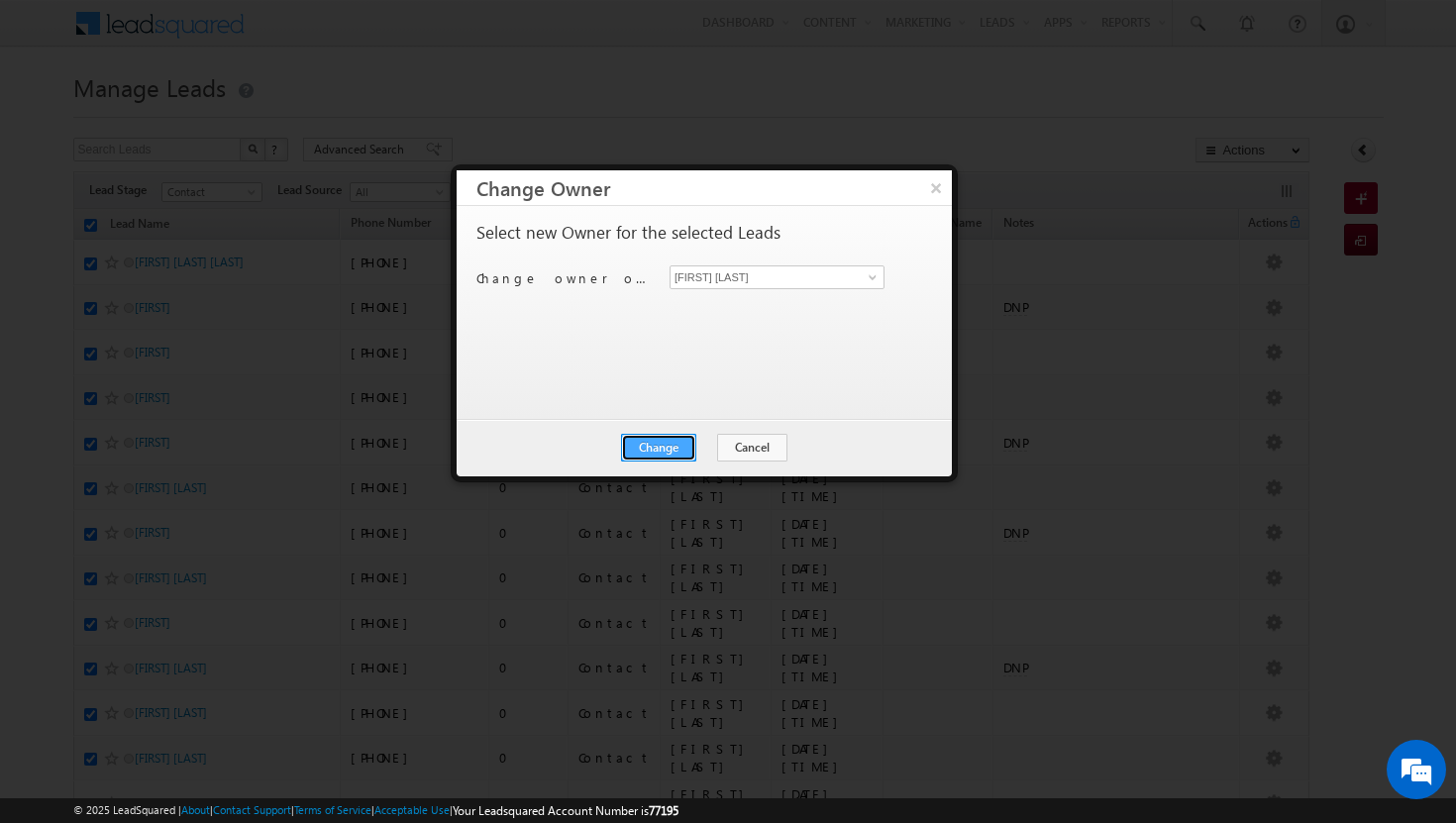 click on "Change" at bounding box center [659, 448] 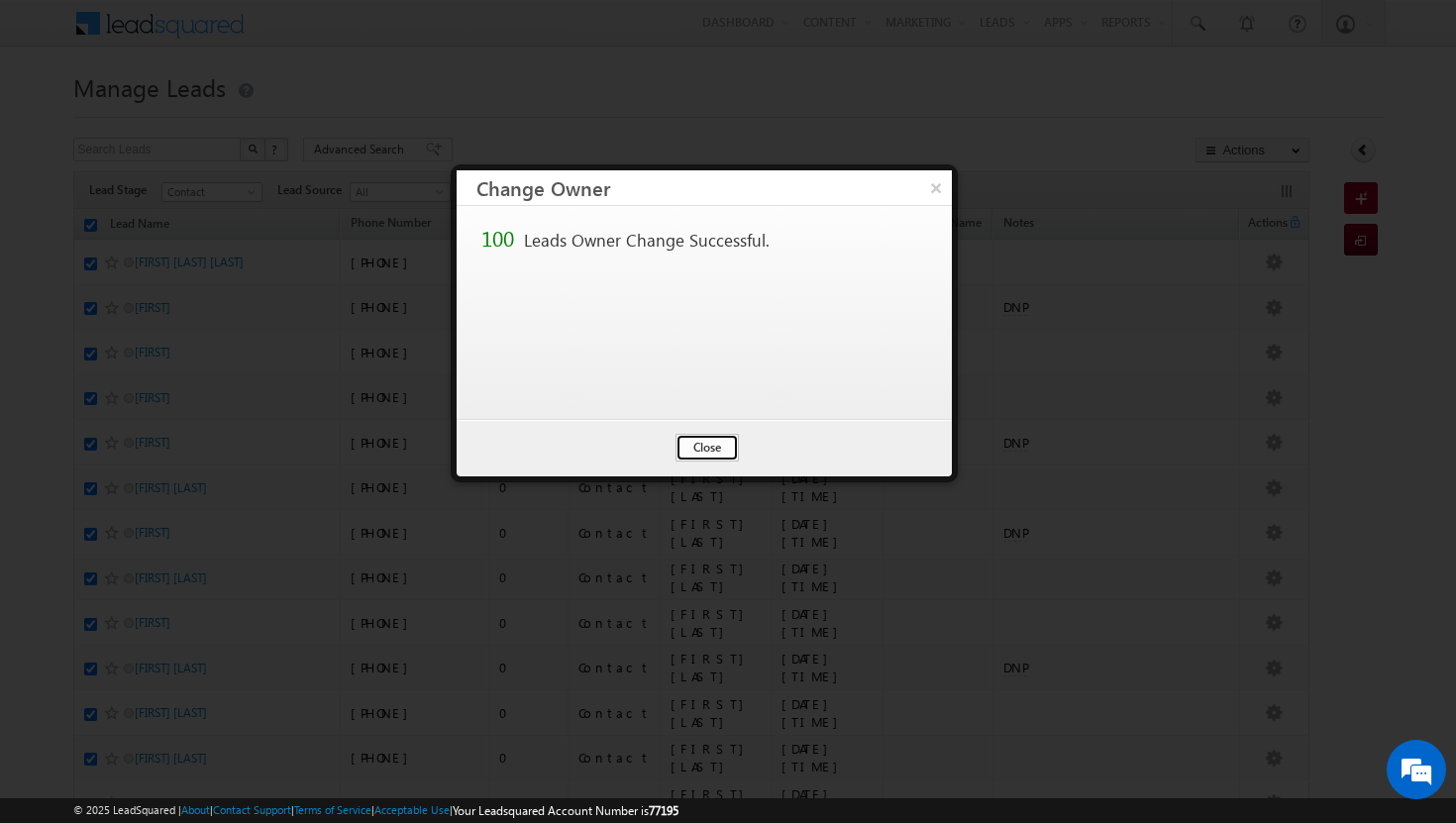 click on "Close" at bounding box center (707, 448) 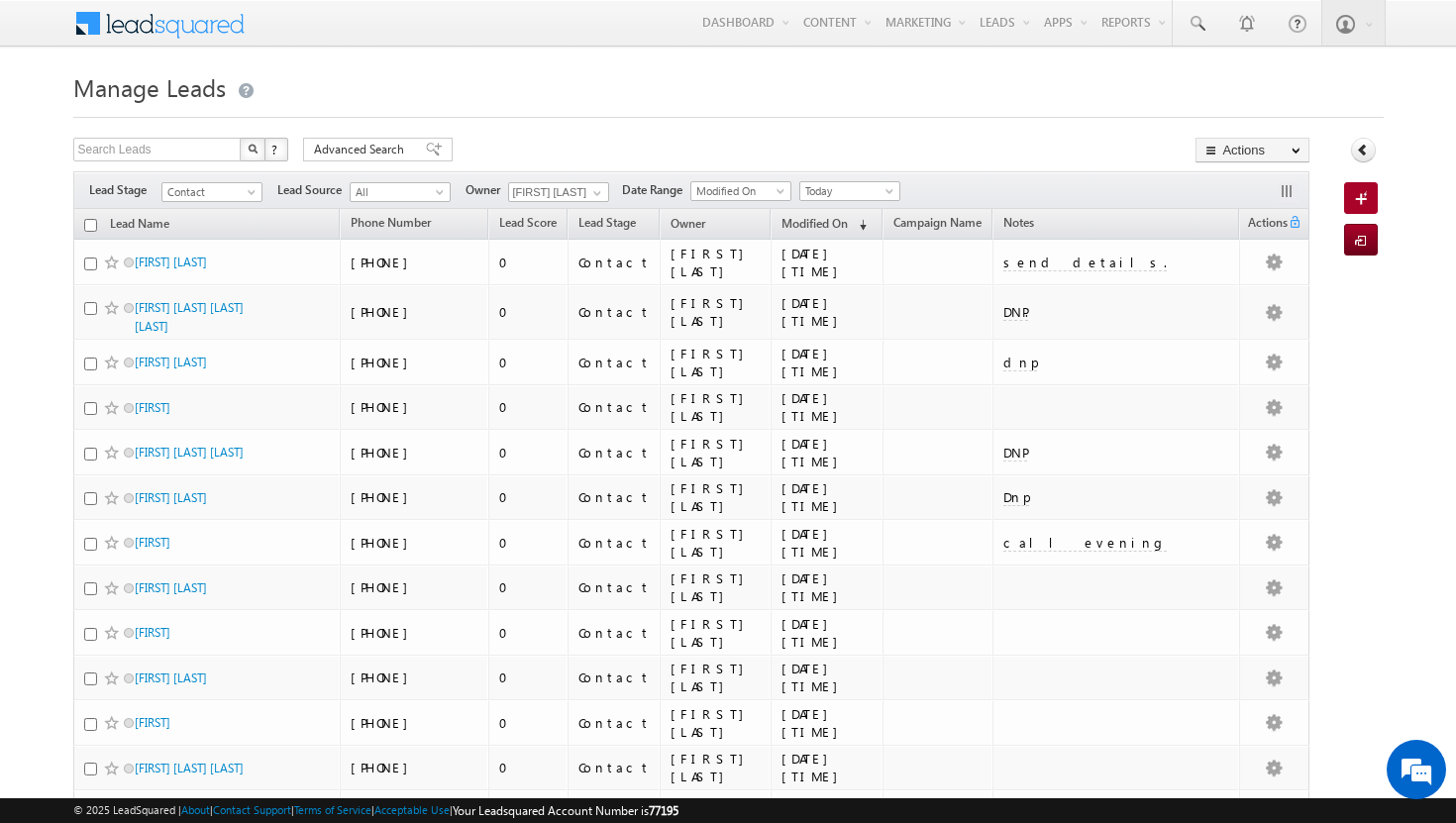 click at bounding box center (90, 225) 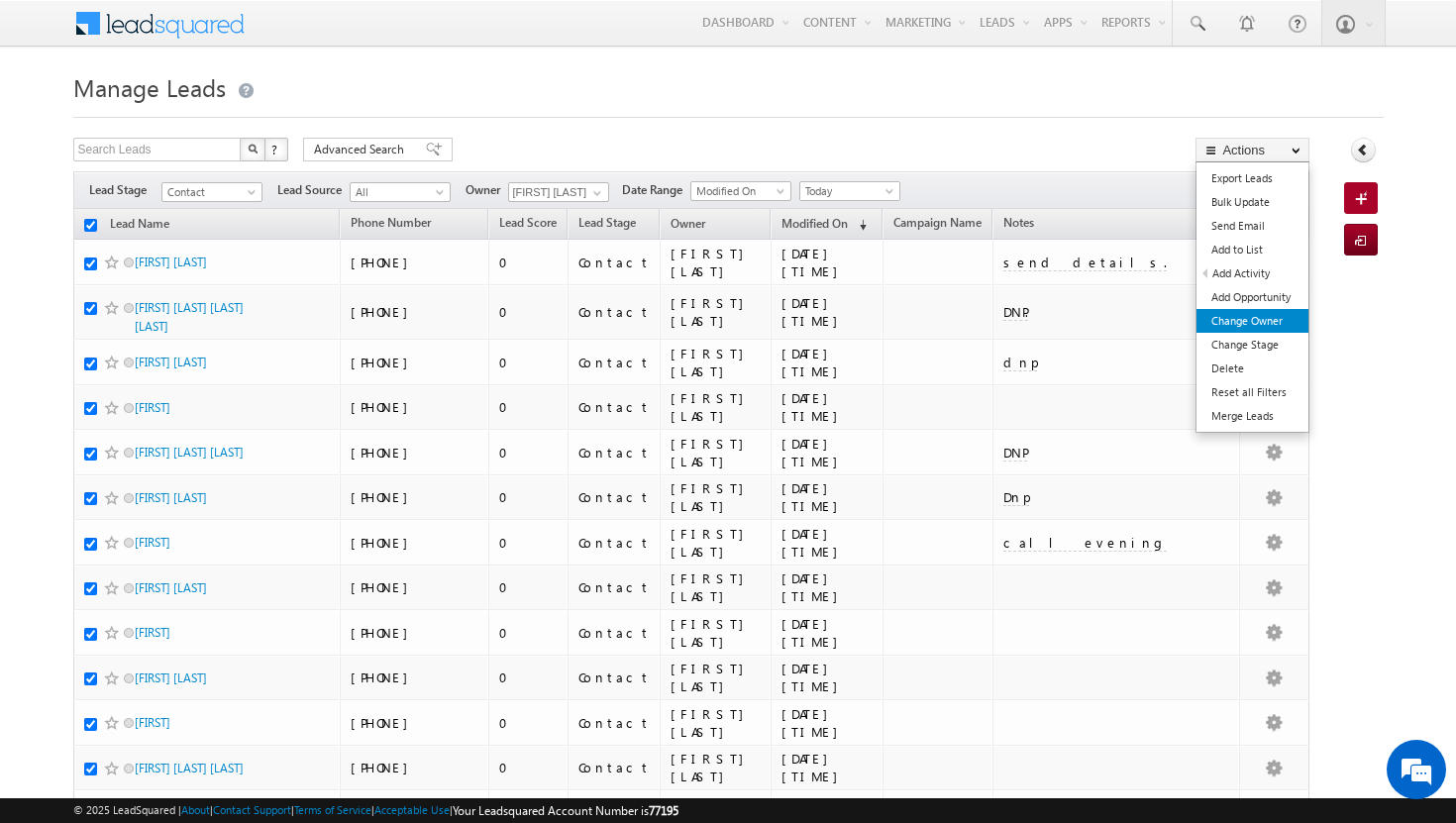 click on "Change Owner" at bounding box center [1252, 321] 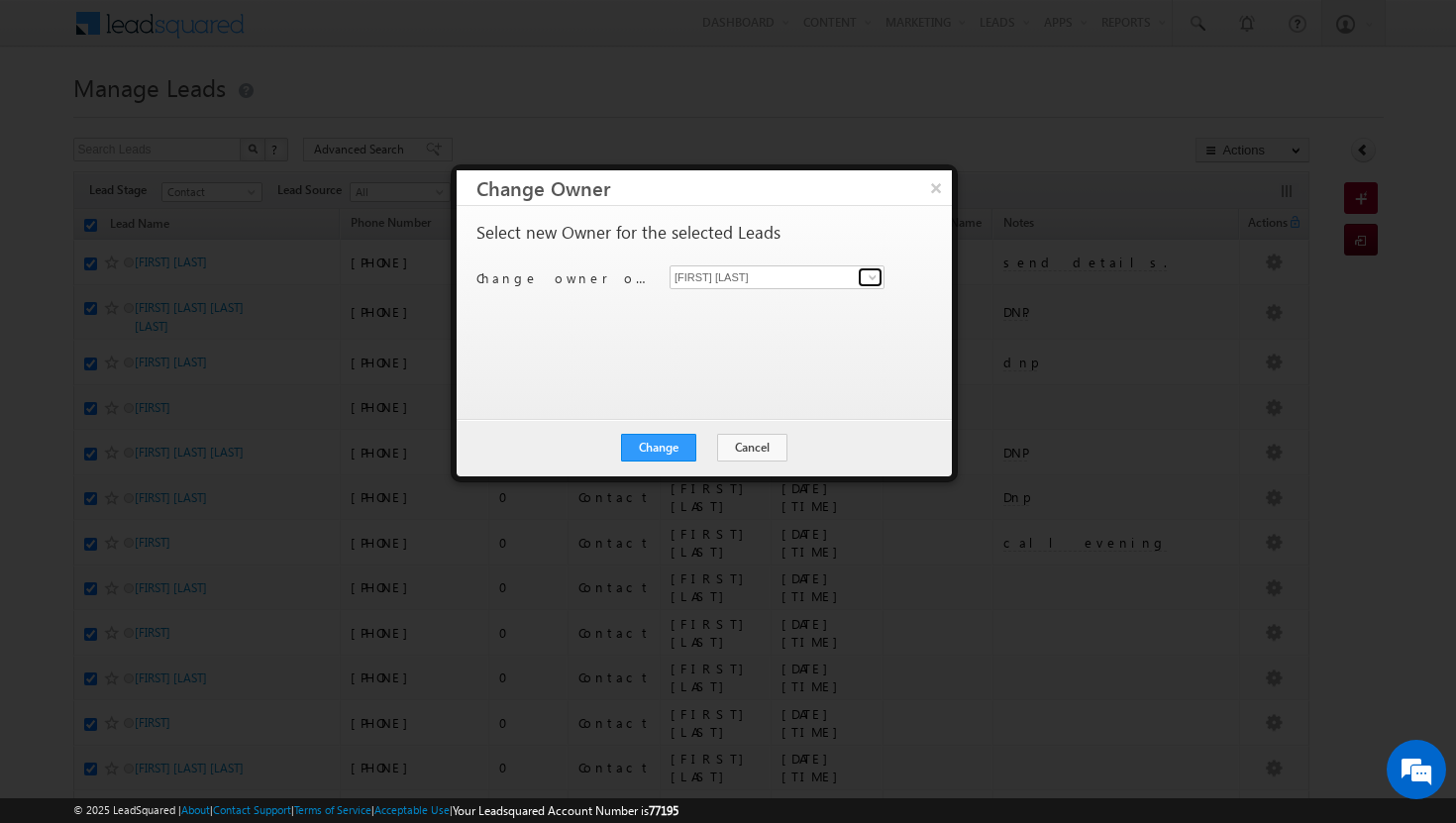 click at bounding box center (873, 277) 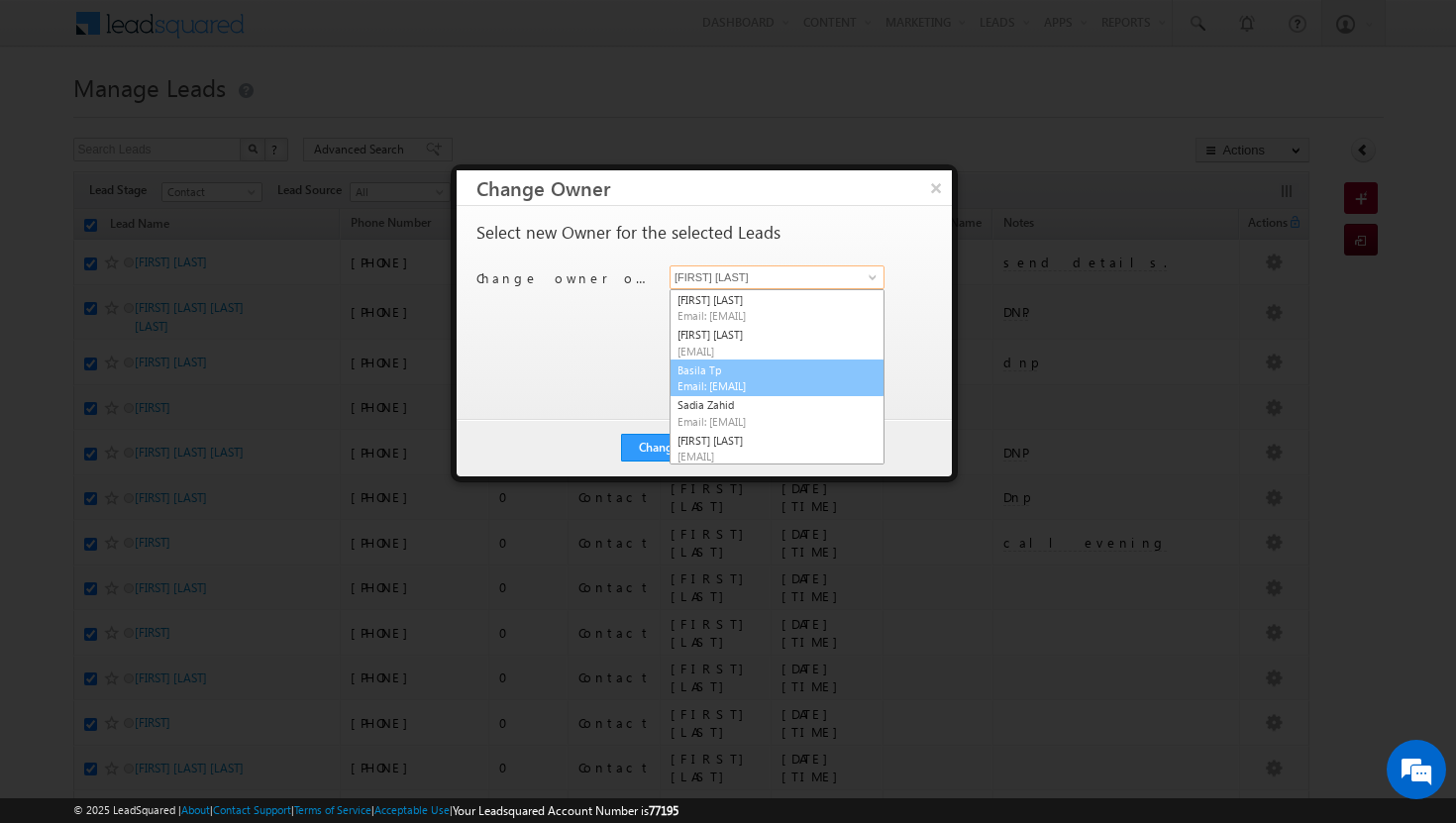 click on "Email: [EMAIL]" at bounding box center (767, 385) 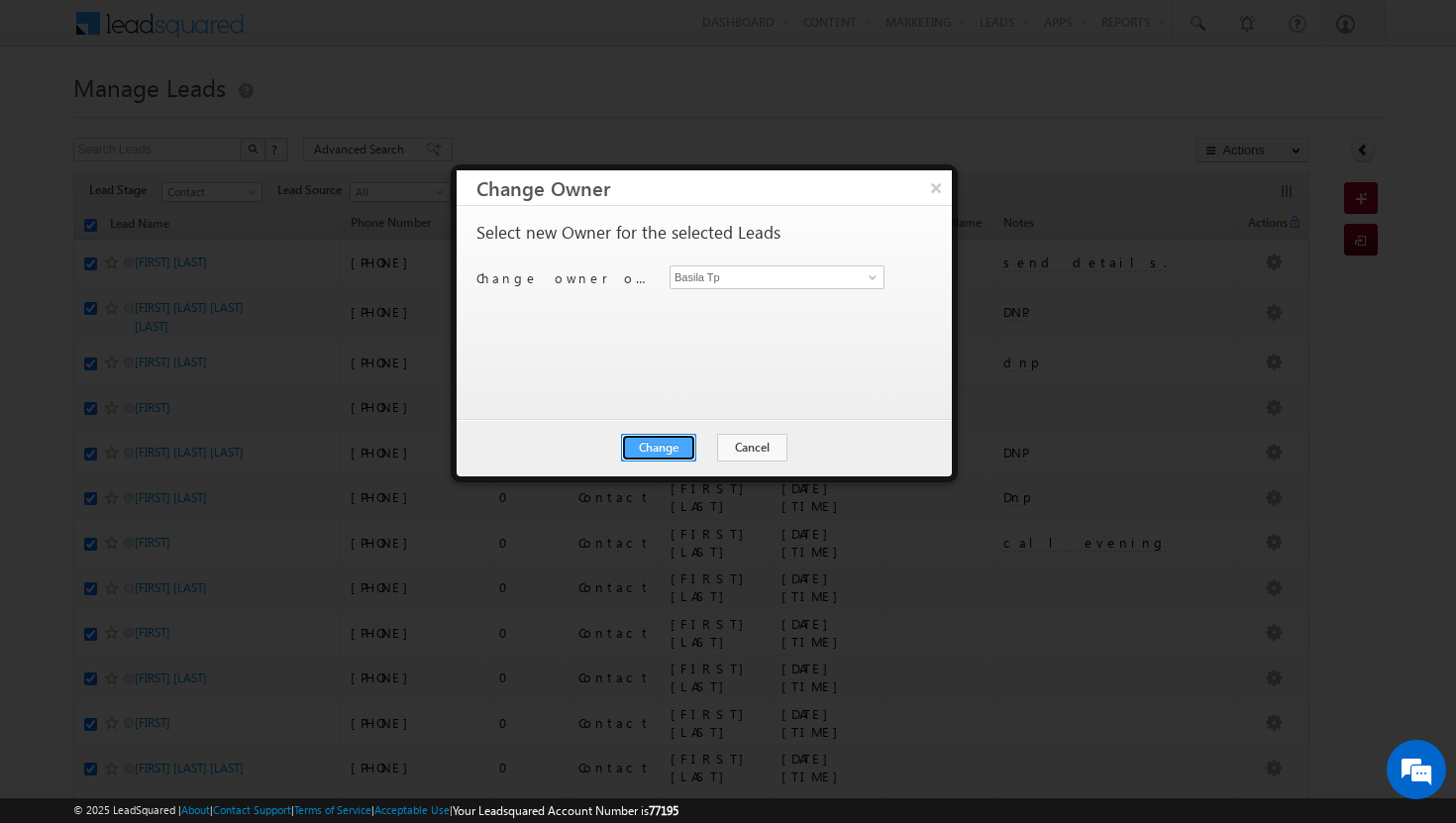 click on "Change" at bounding box center (659, 448) 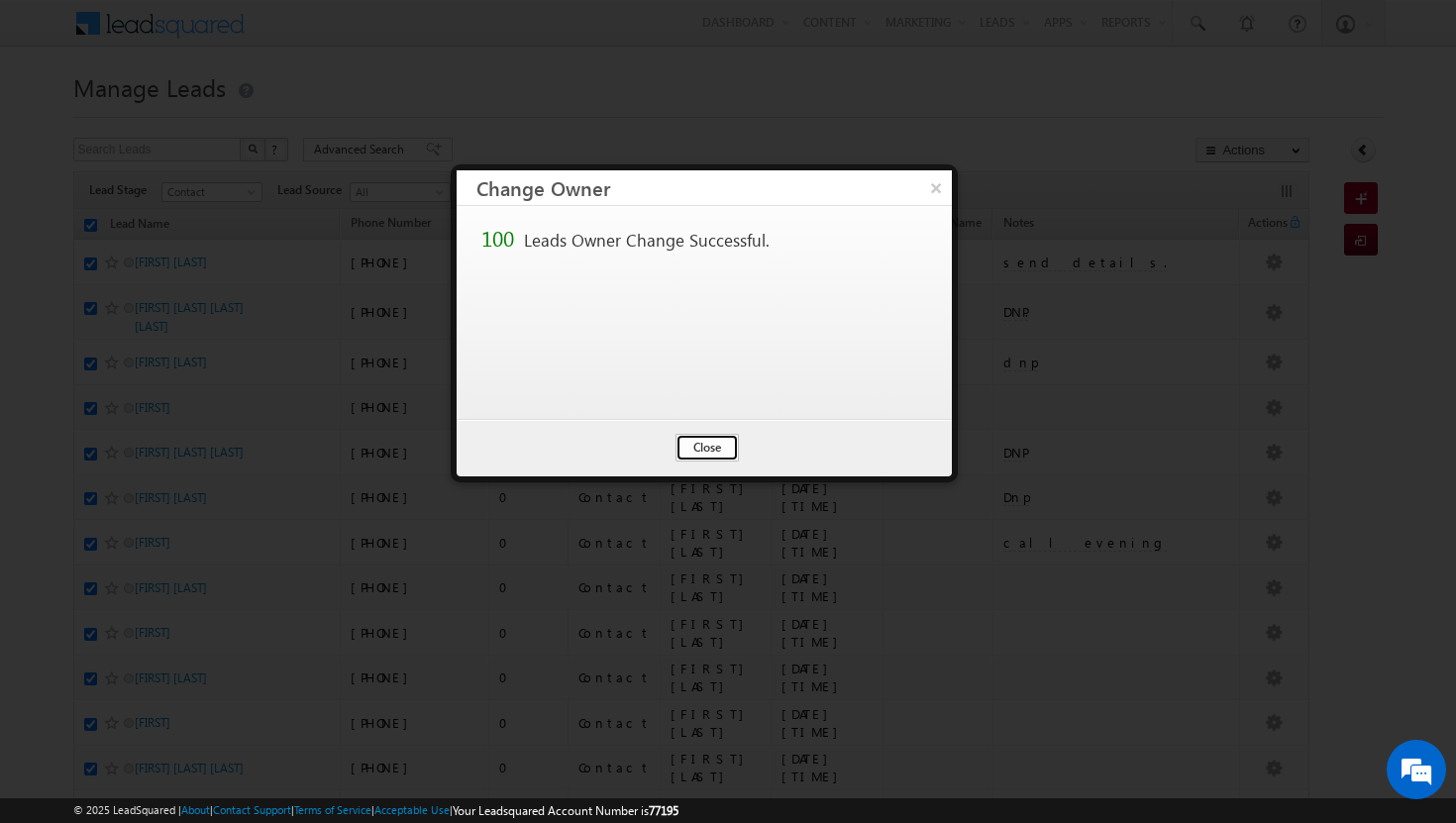 click on "Close" at bounding box center [707, 448] 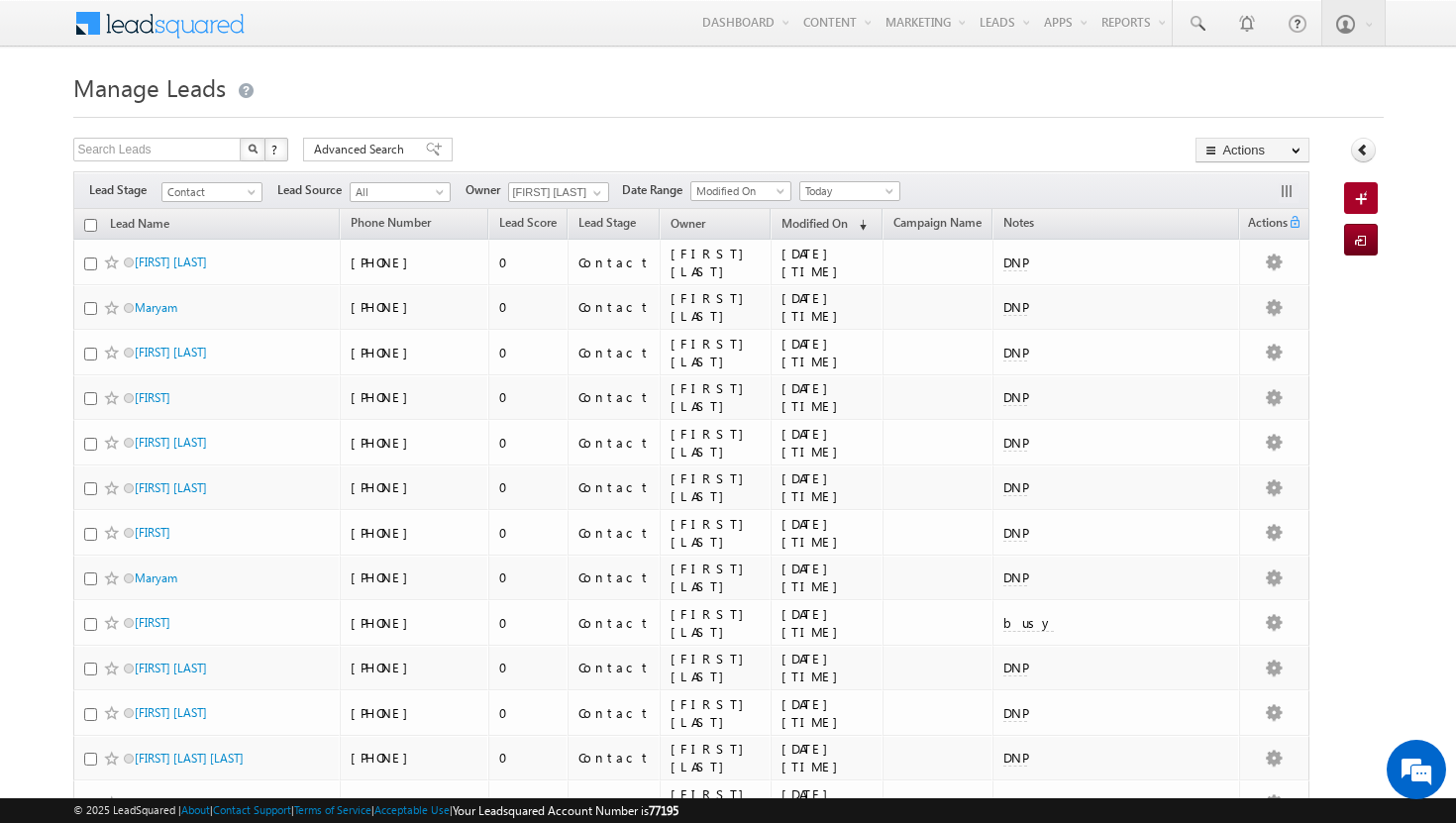 click at bounding box center (90, 225) 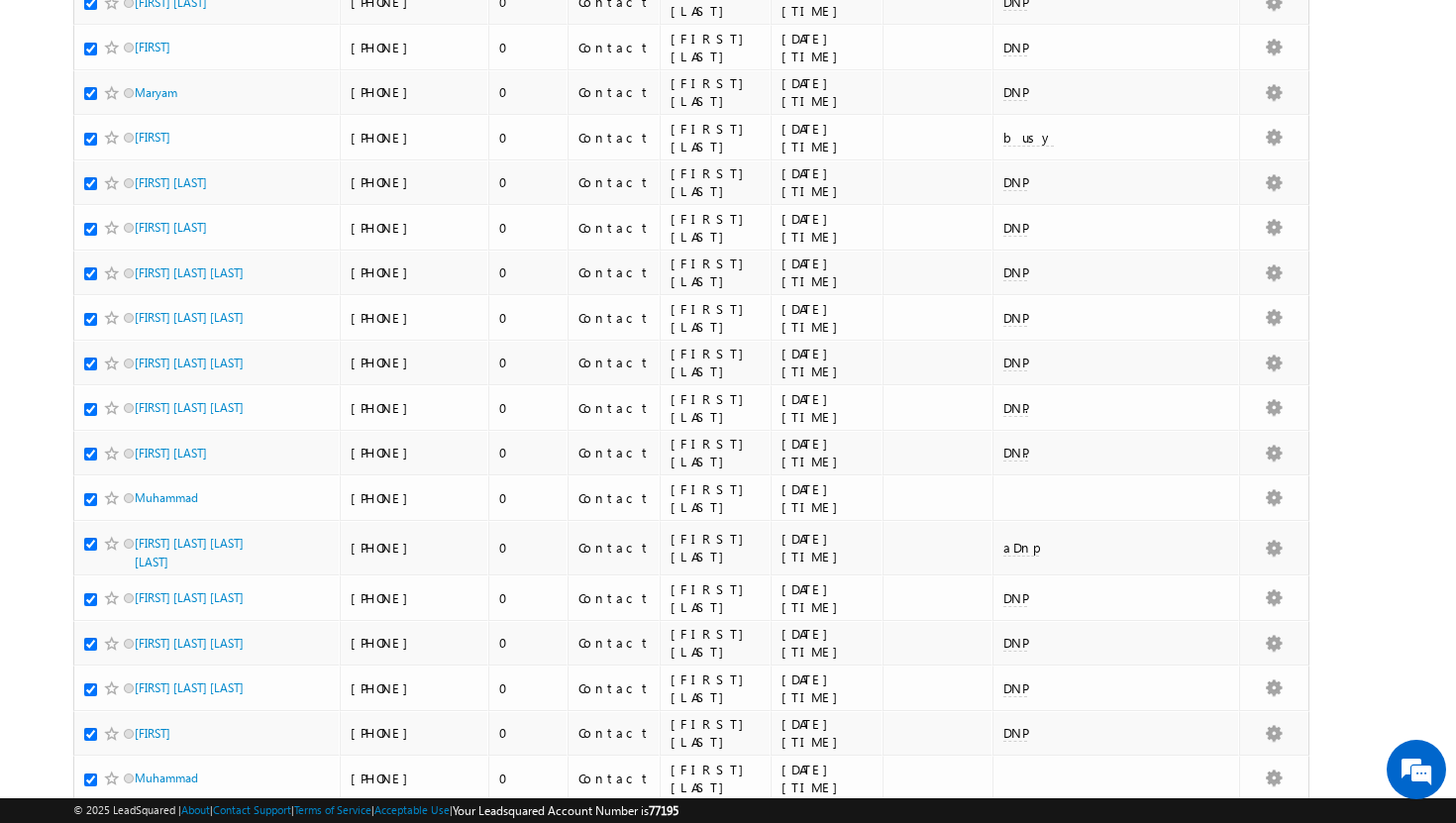 scroll, scrollTop: 0, scrollLeft: 0, axis: both 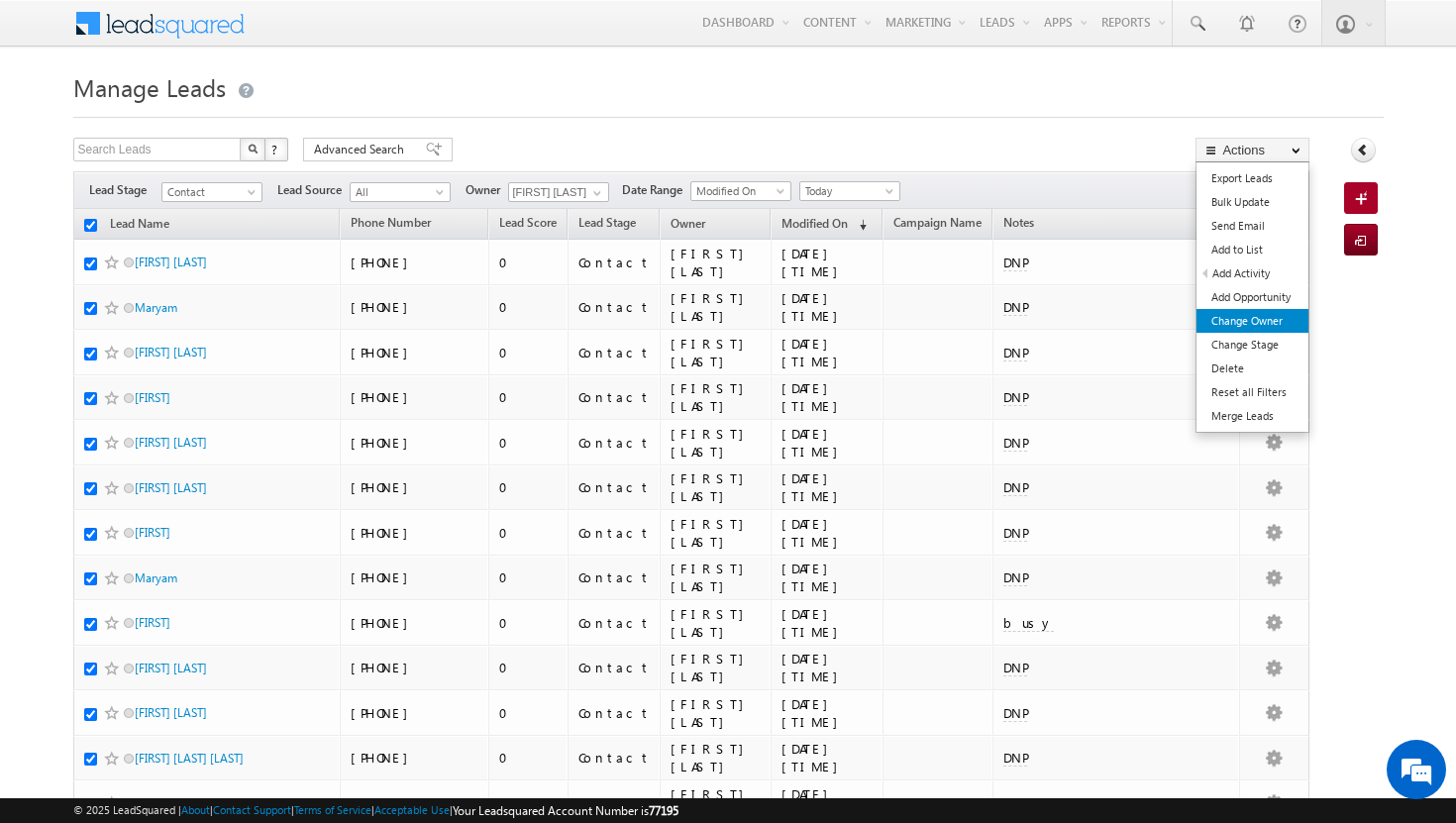 click on "Change Owner" at bounding box center (1252, 321) 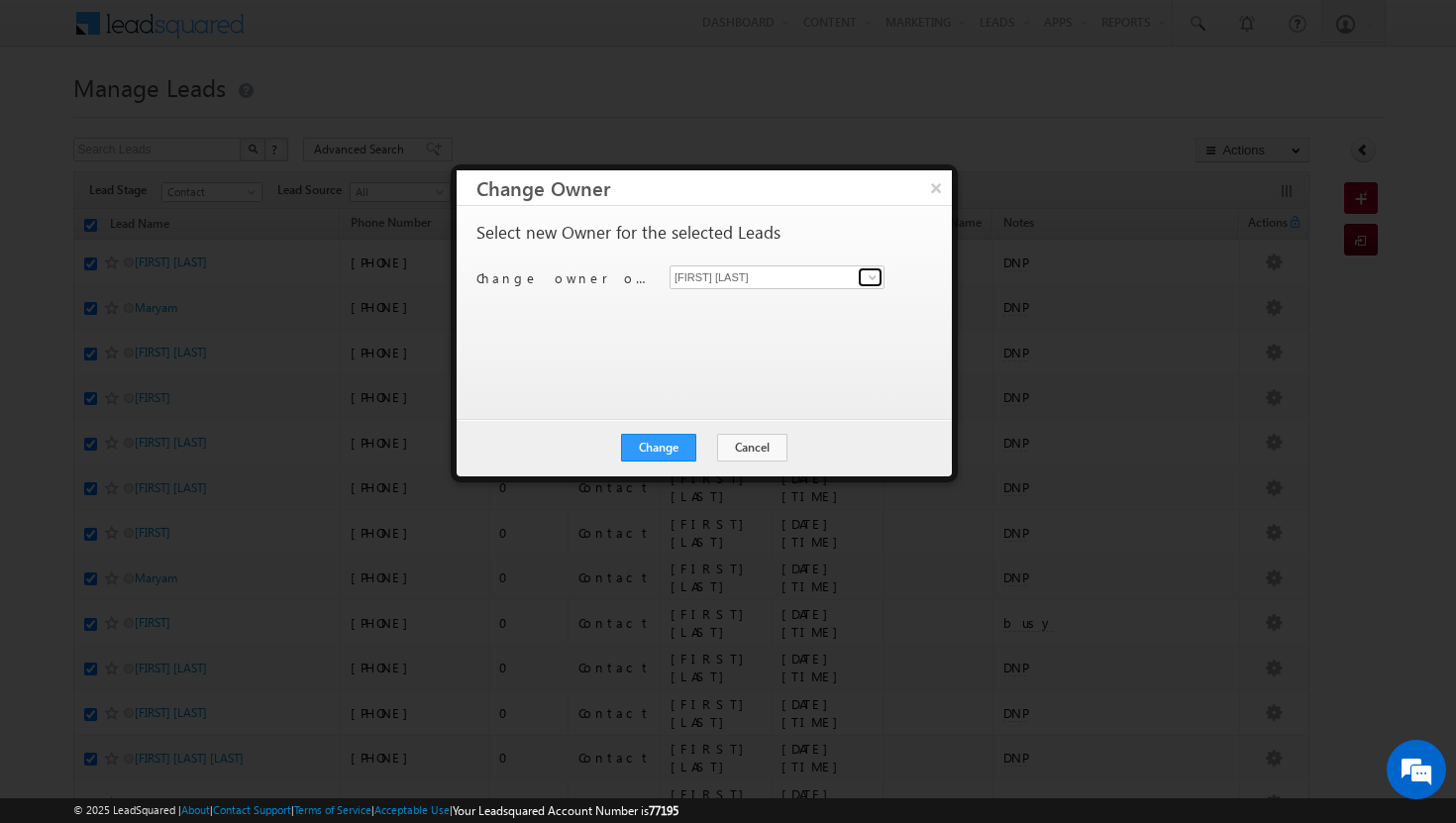 click at bounding box center (873, 277) 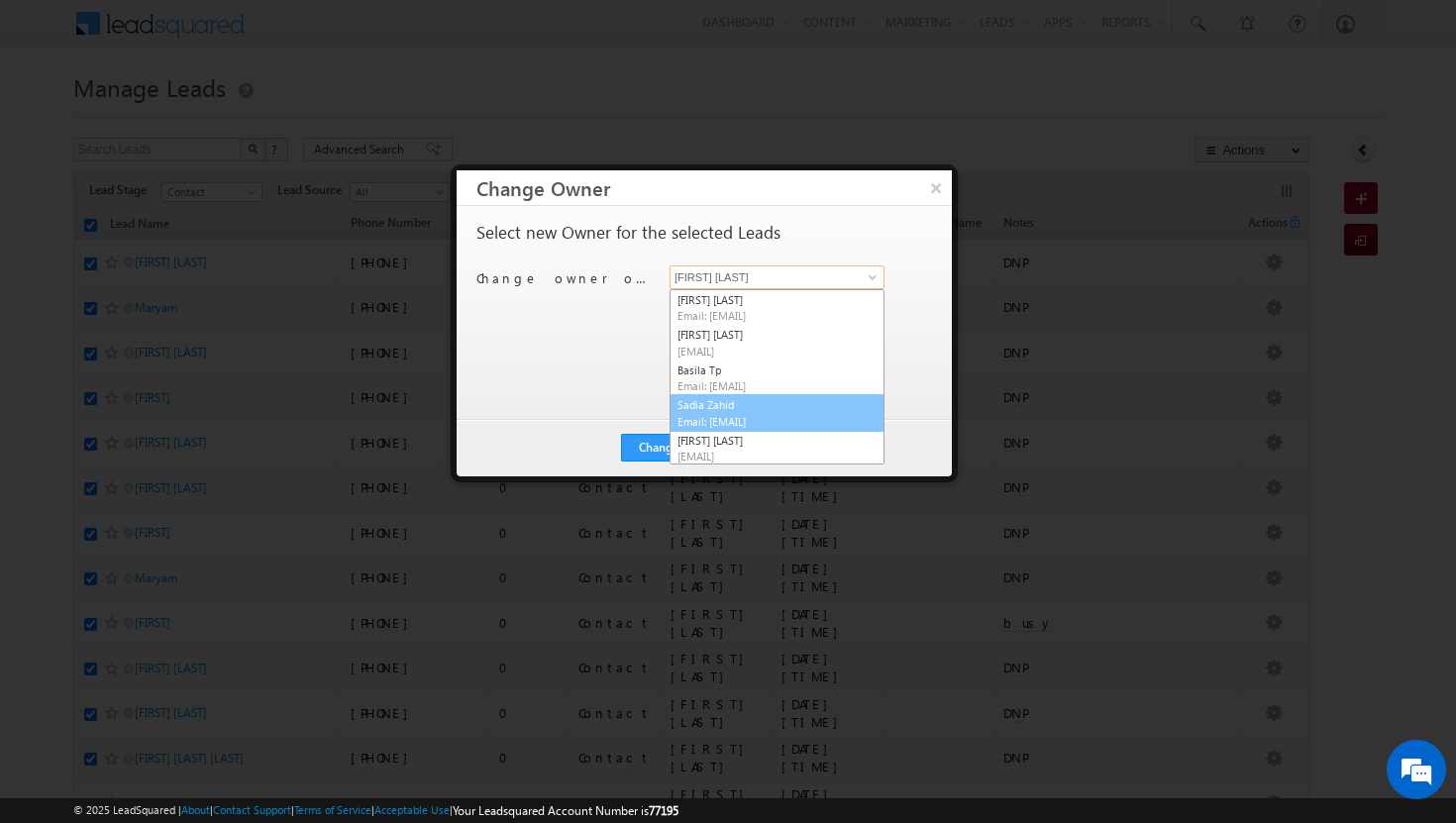click on "Email: [EMAIL]" at bounding box center (767, 421) 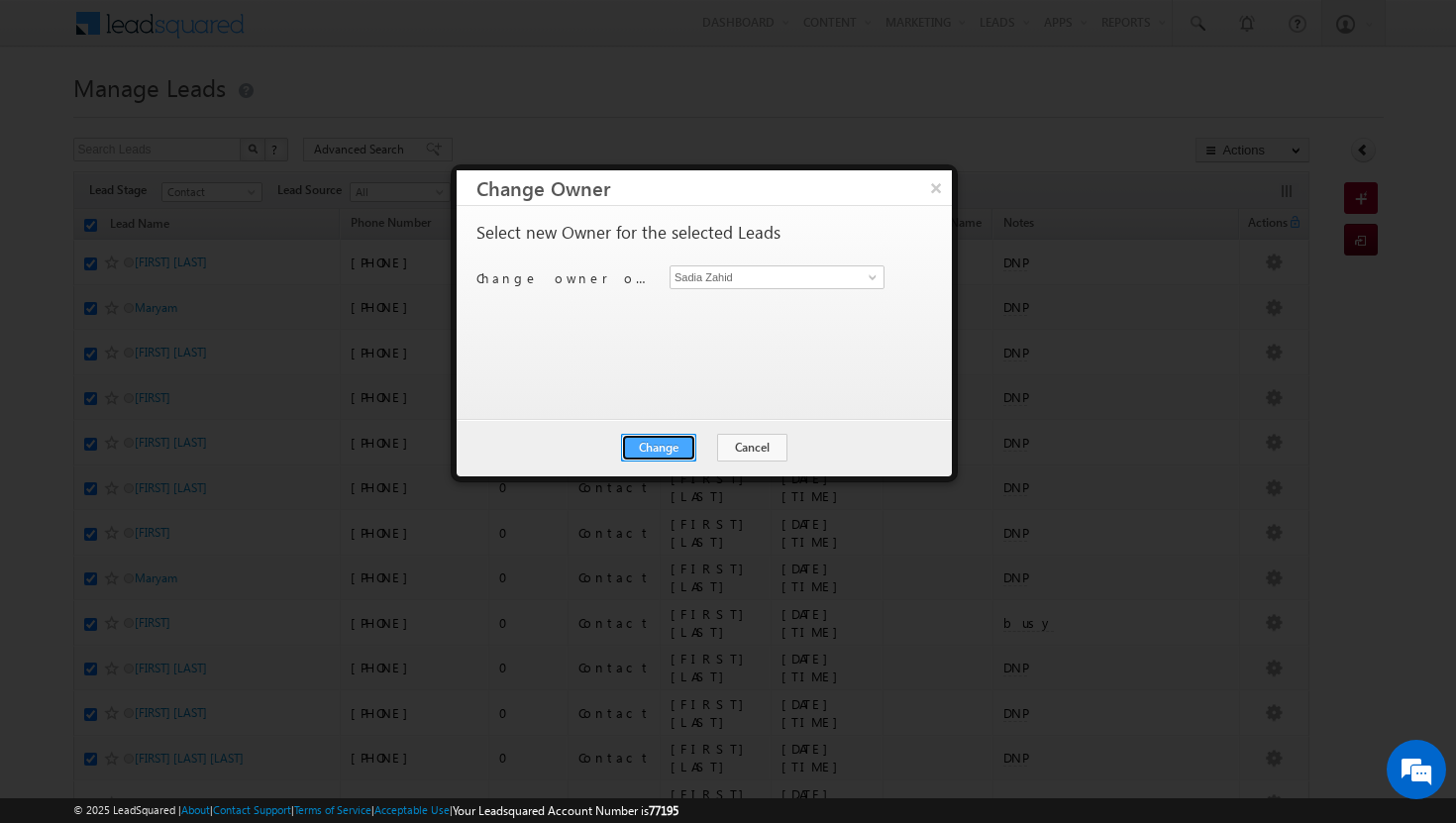 click on "Change" at bounding box center [659, 448] 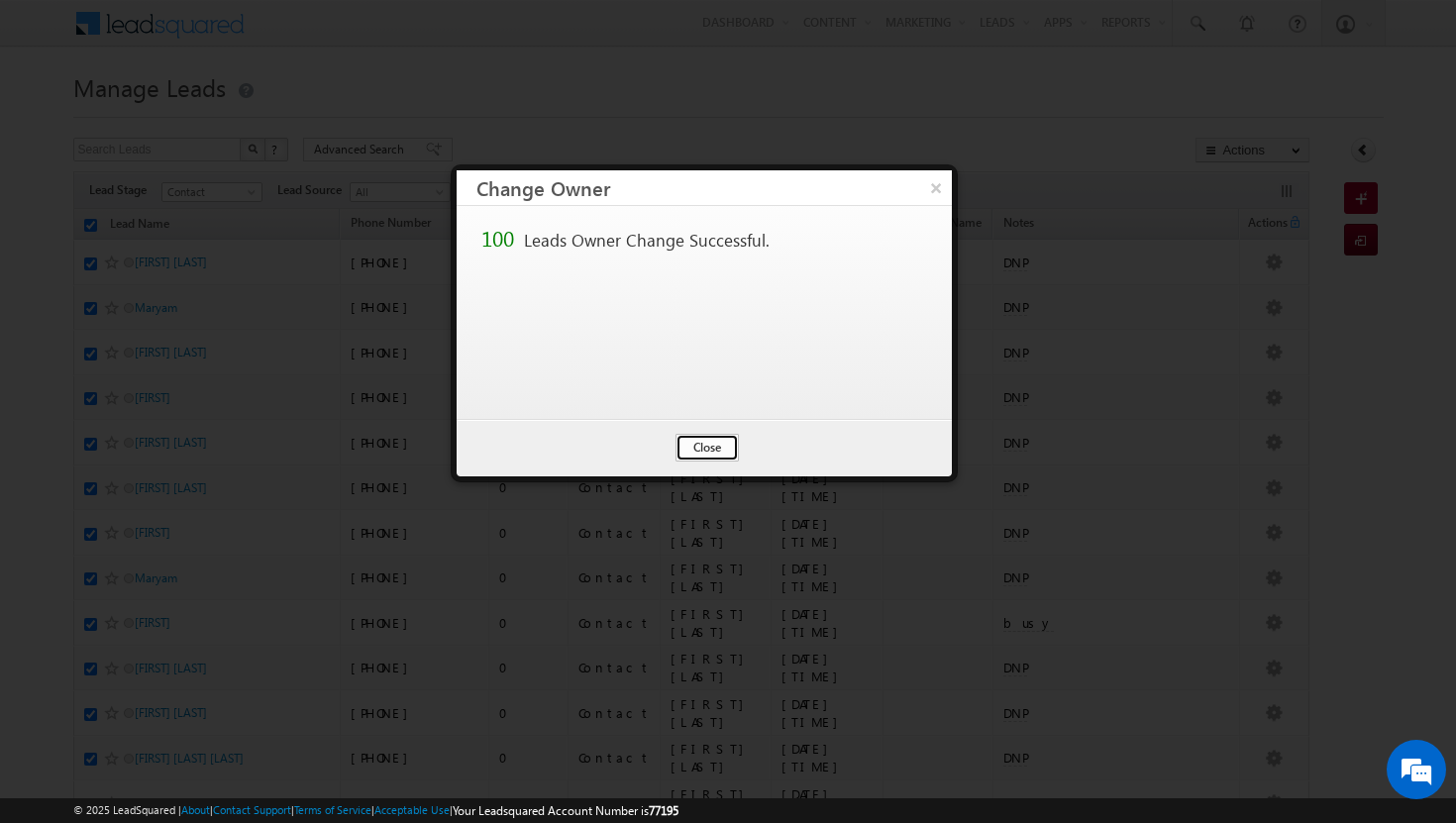 click on "Close" at bounding box center [707, 448] 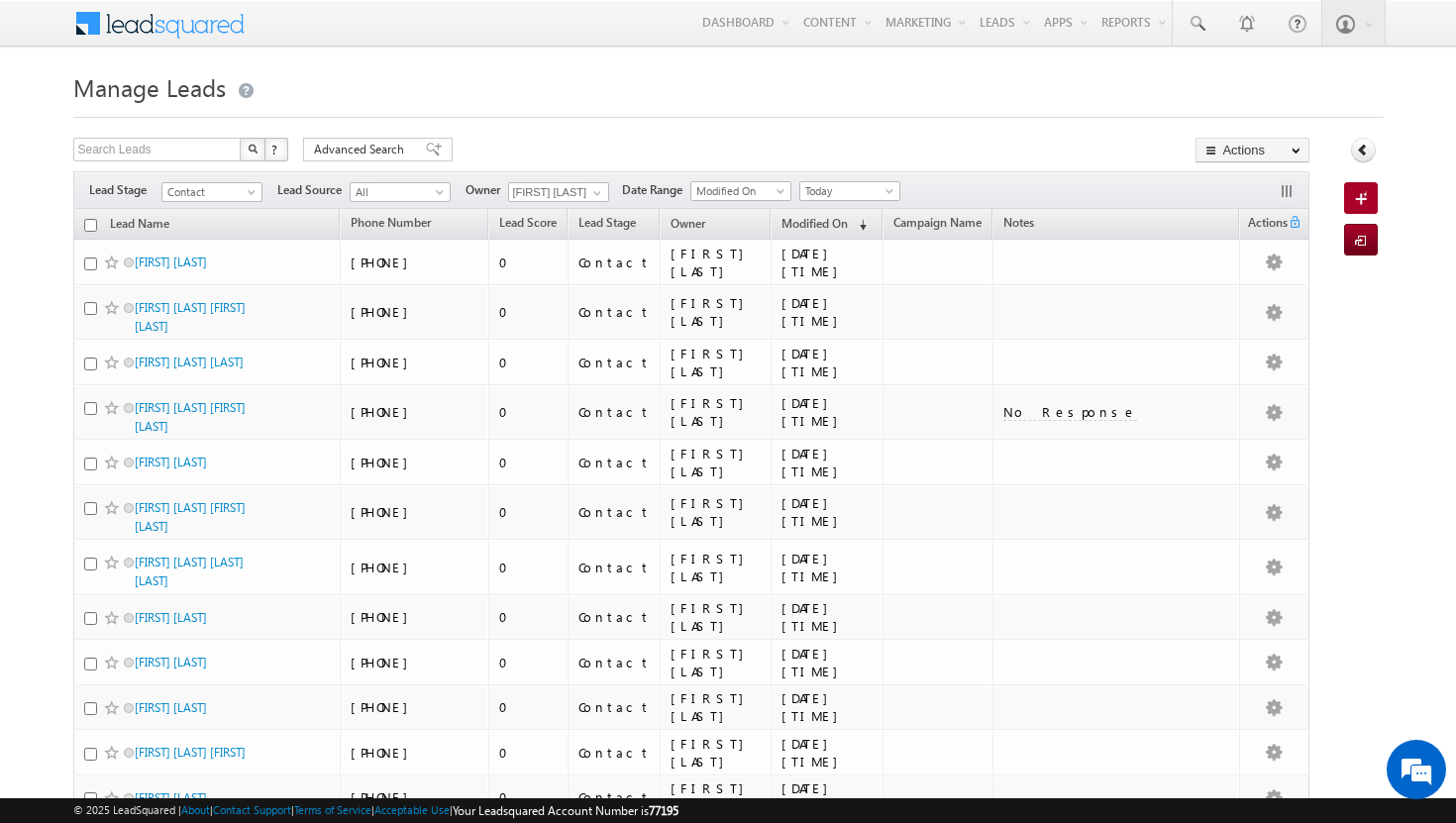 click at bounding box center [90, 225] 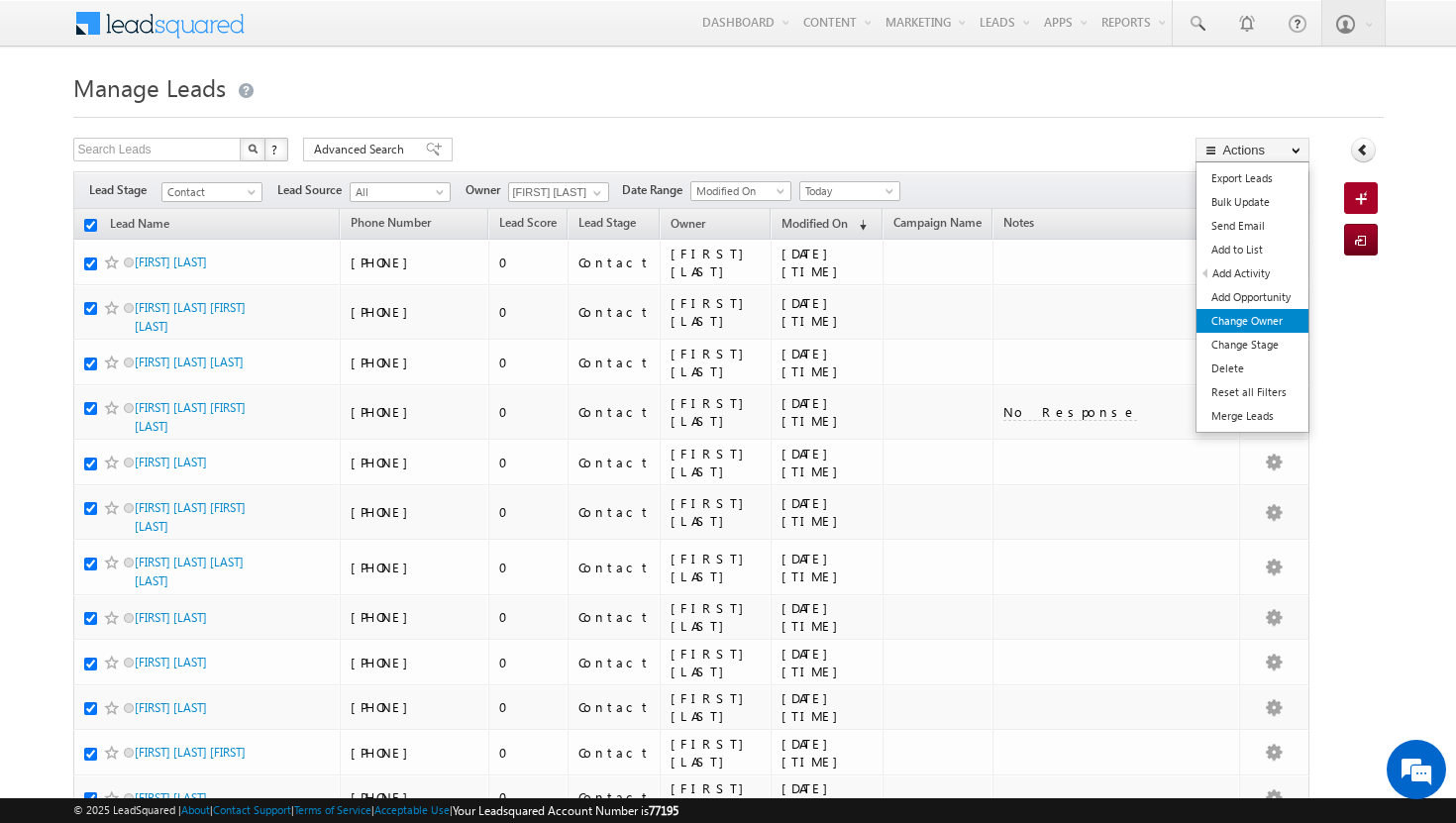 click on "Change Owner" at bounding box center (1252, 321) 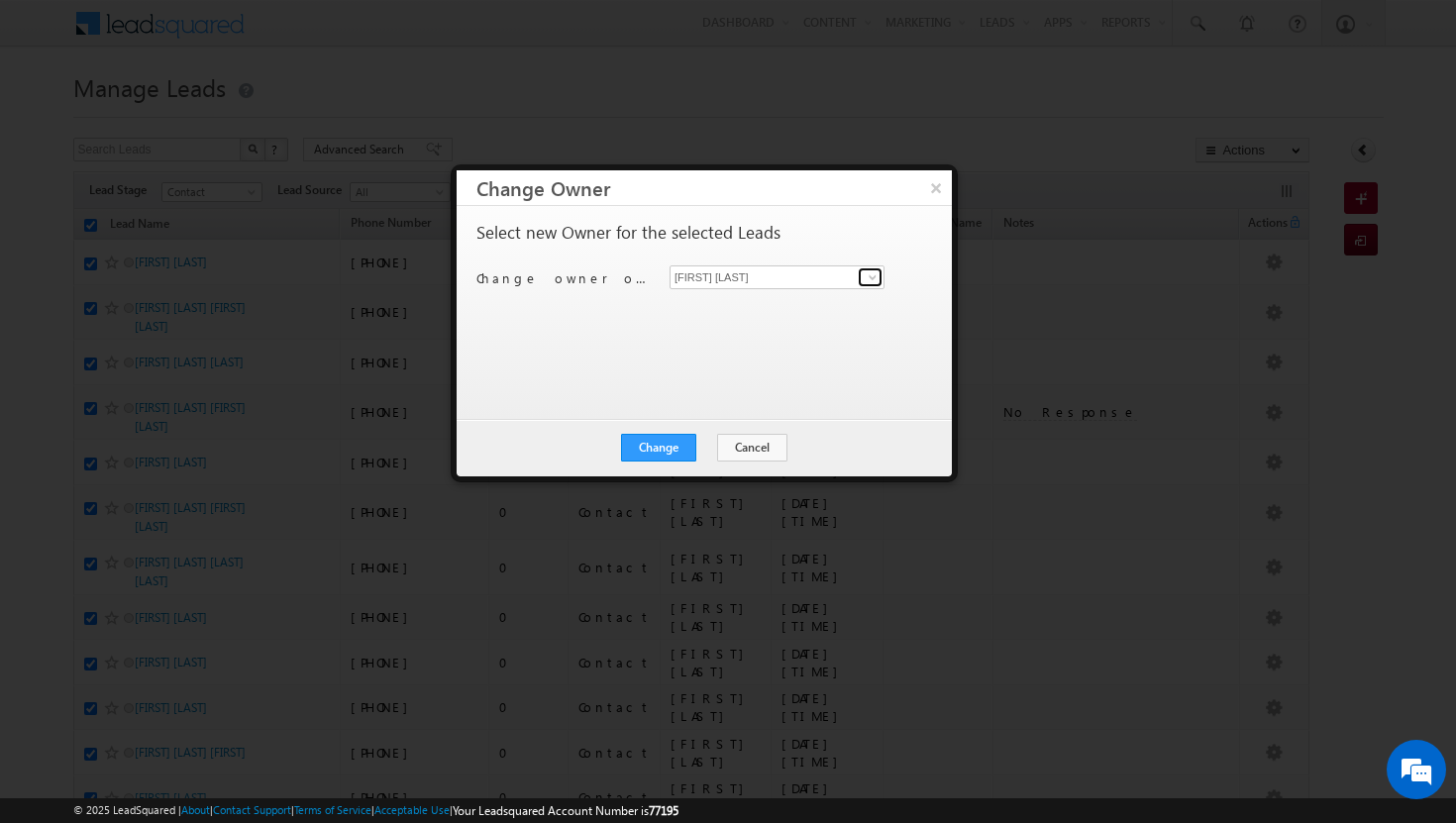 click at bounding box center (873, 277) 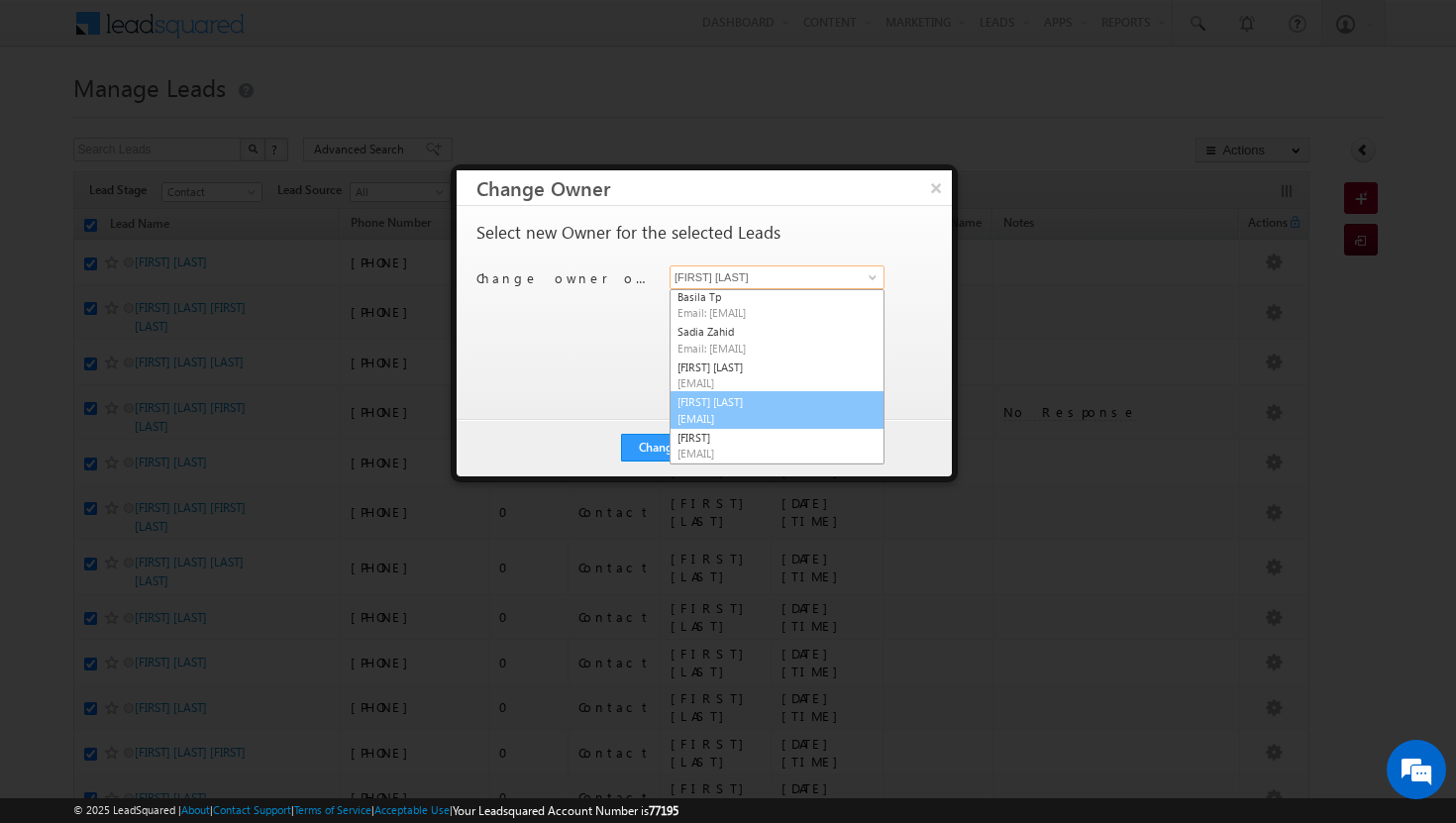 scroll, scrollTop: 72, scrollLeft: 0, axis: vertical 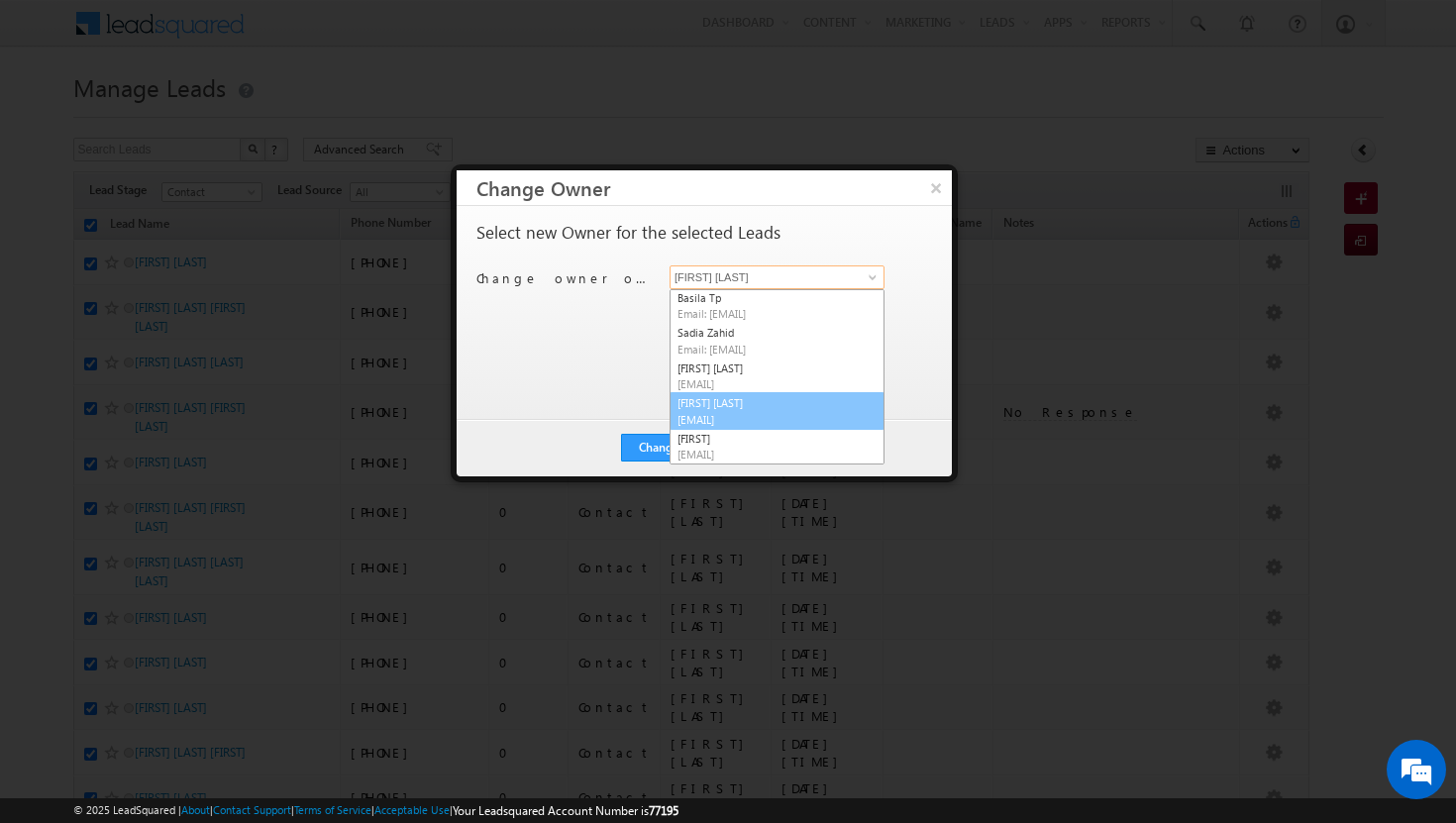 click on "[EMAIL]" at bounding box center (767, 419) 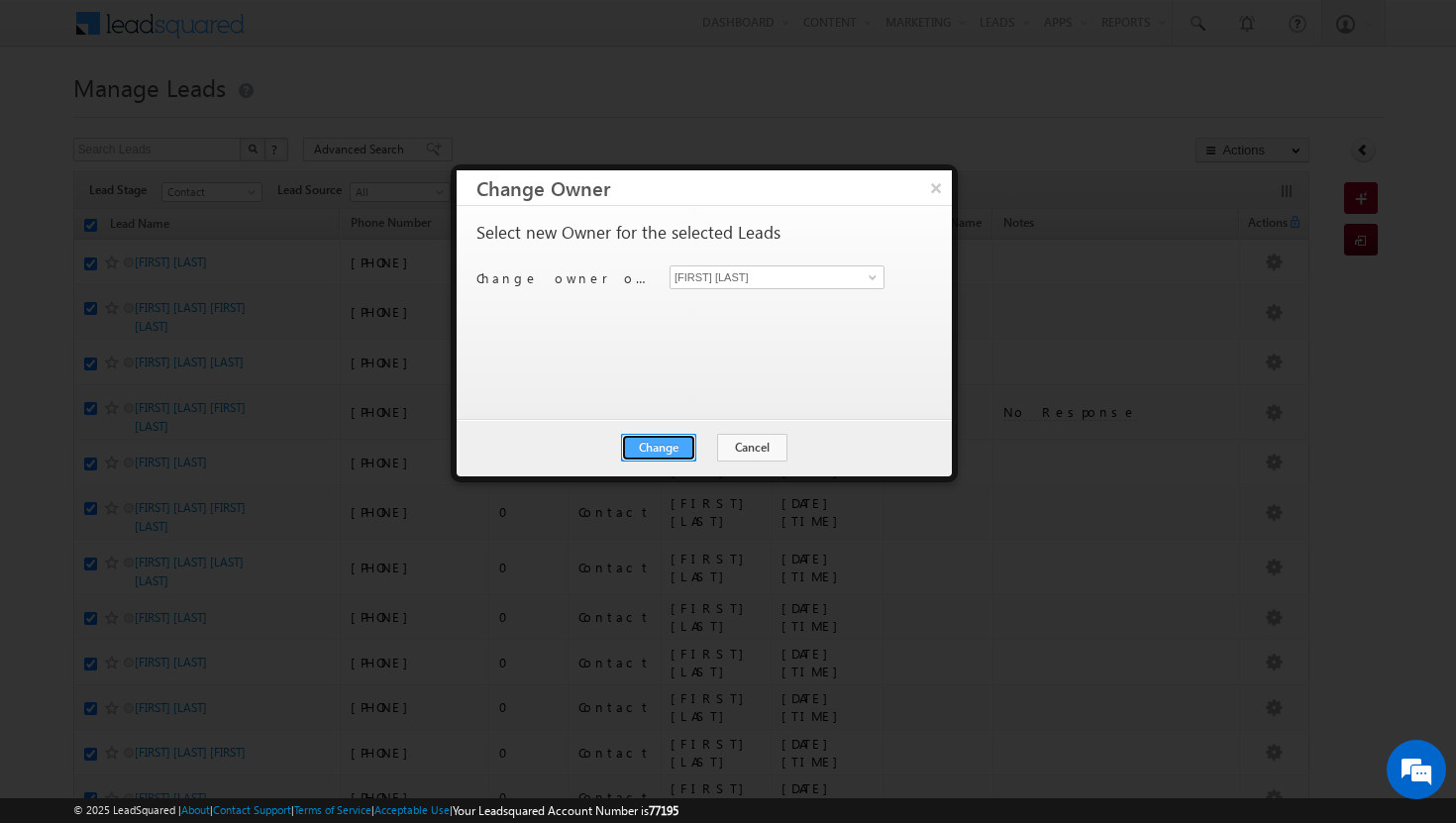 click on "Change" at bounding box center (659, 448) 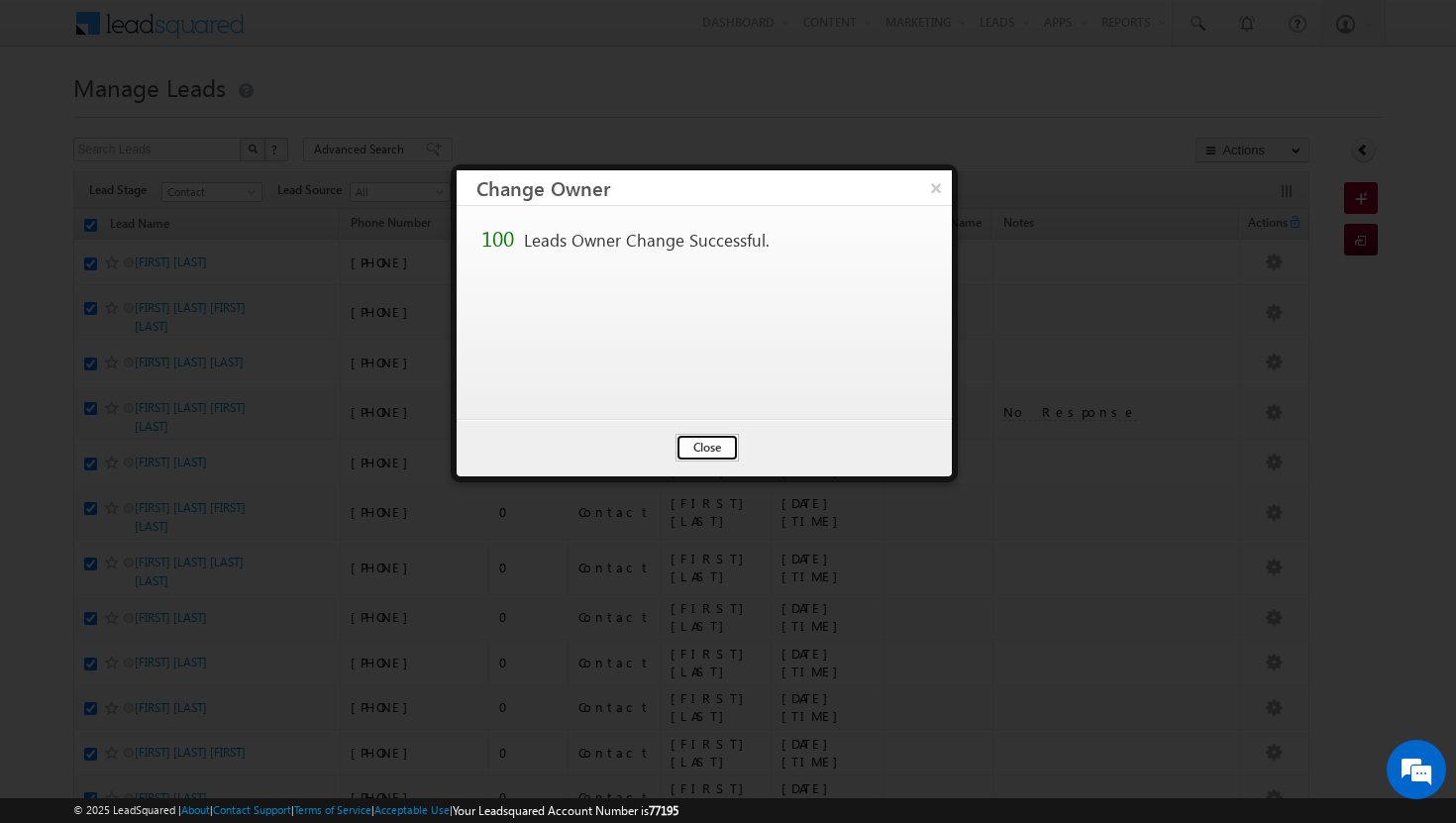 click on "Close" at bounding box center (707, 448) 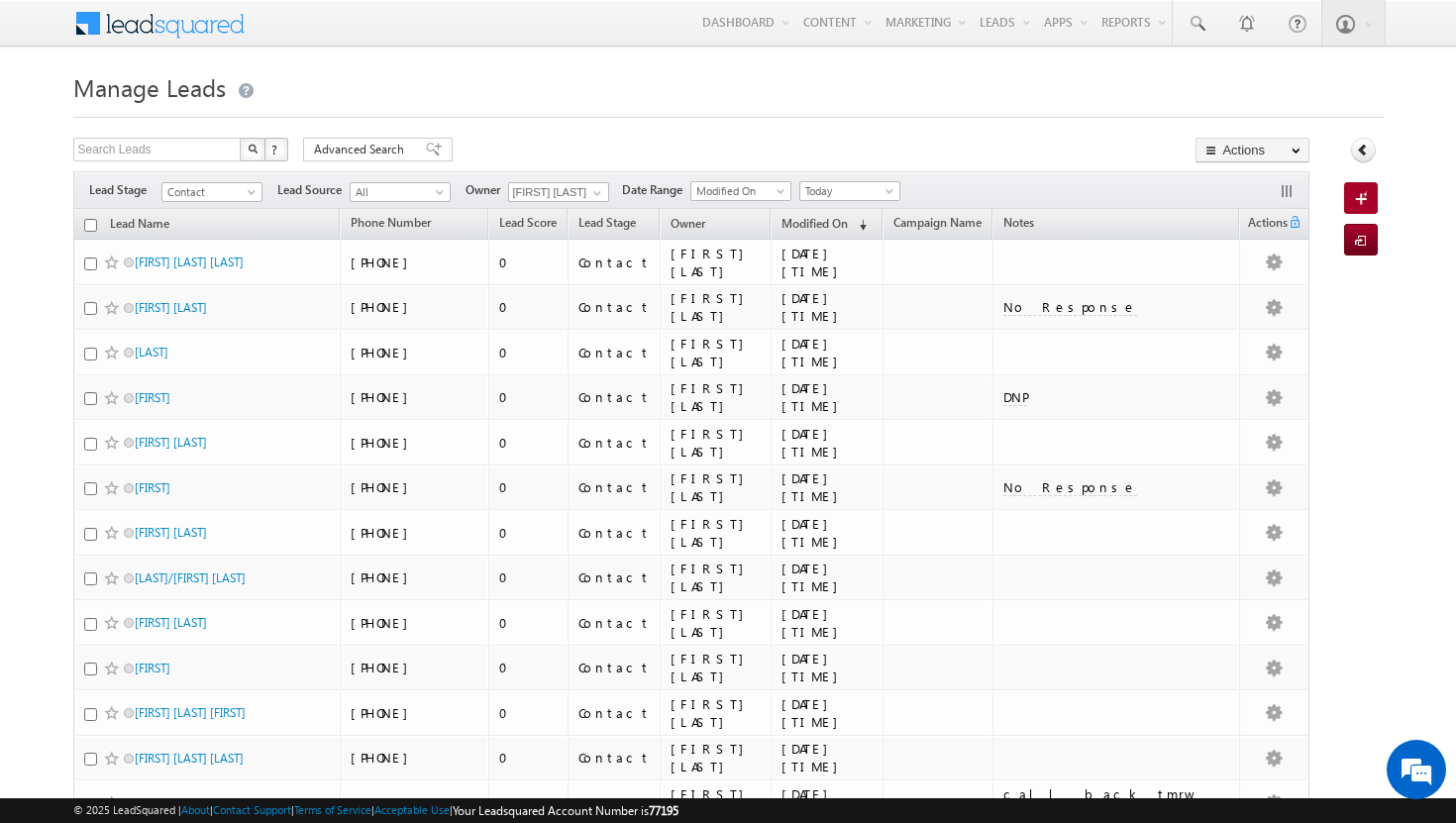 click at bounding box center [90, 225] 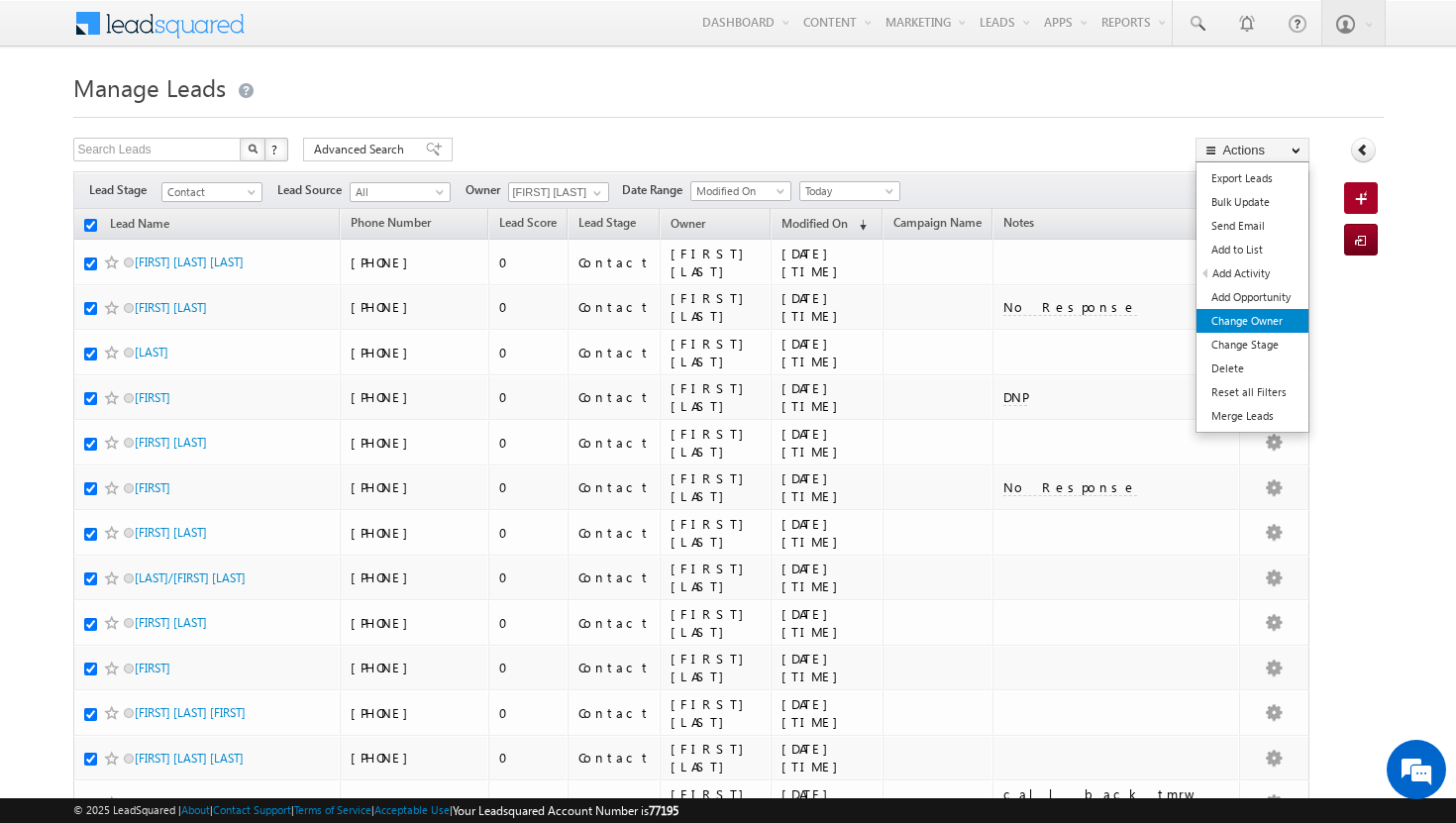 click on "Change Owner" at bounding box center (1252, 321) 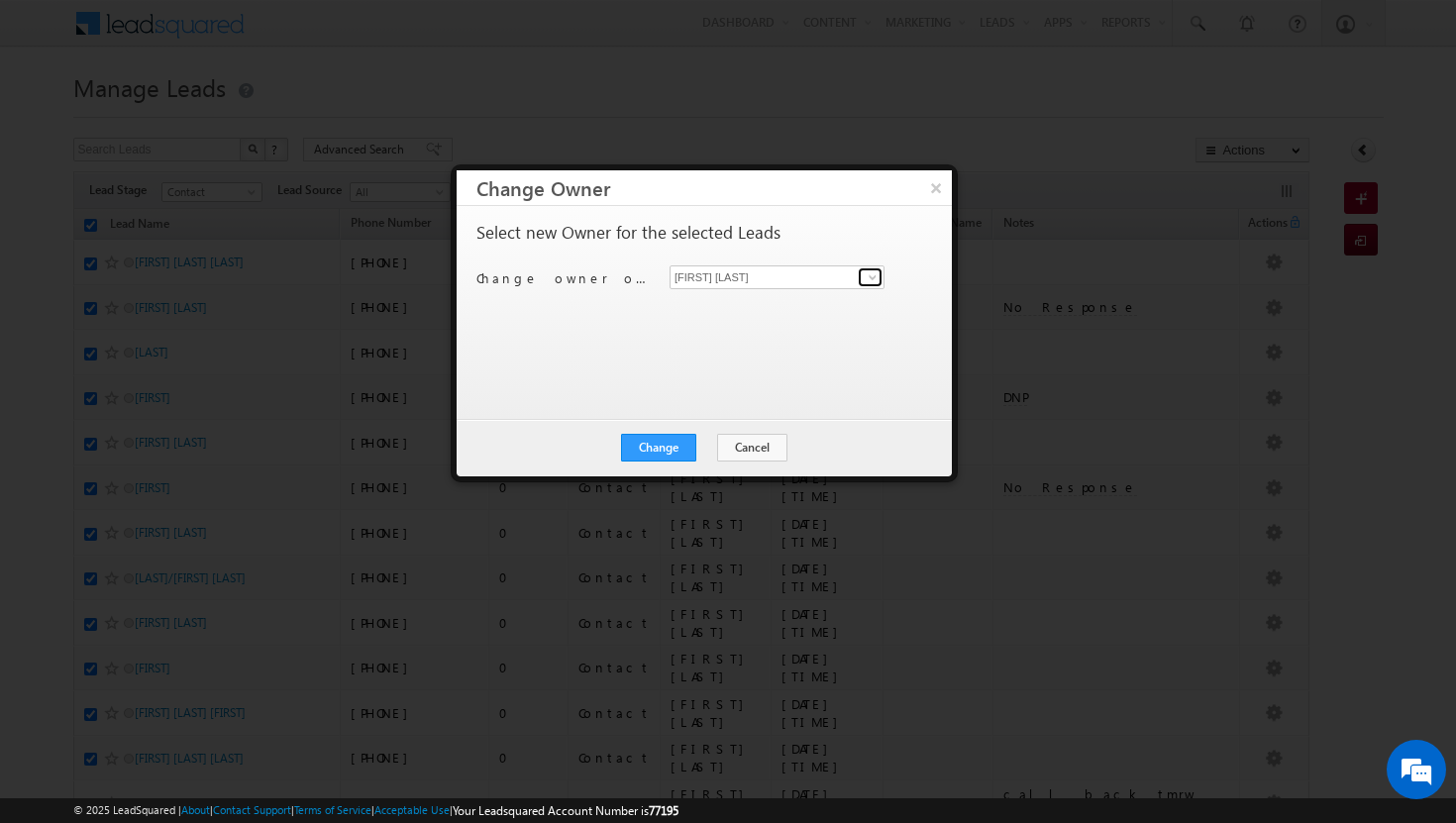 click at bounding box center [873, 277] 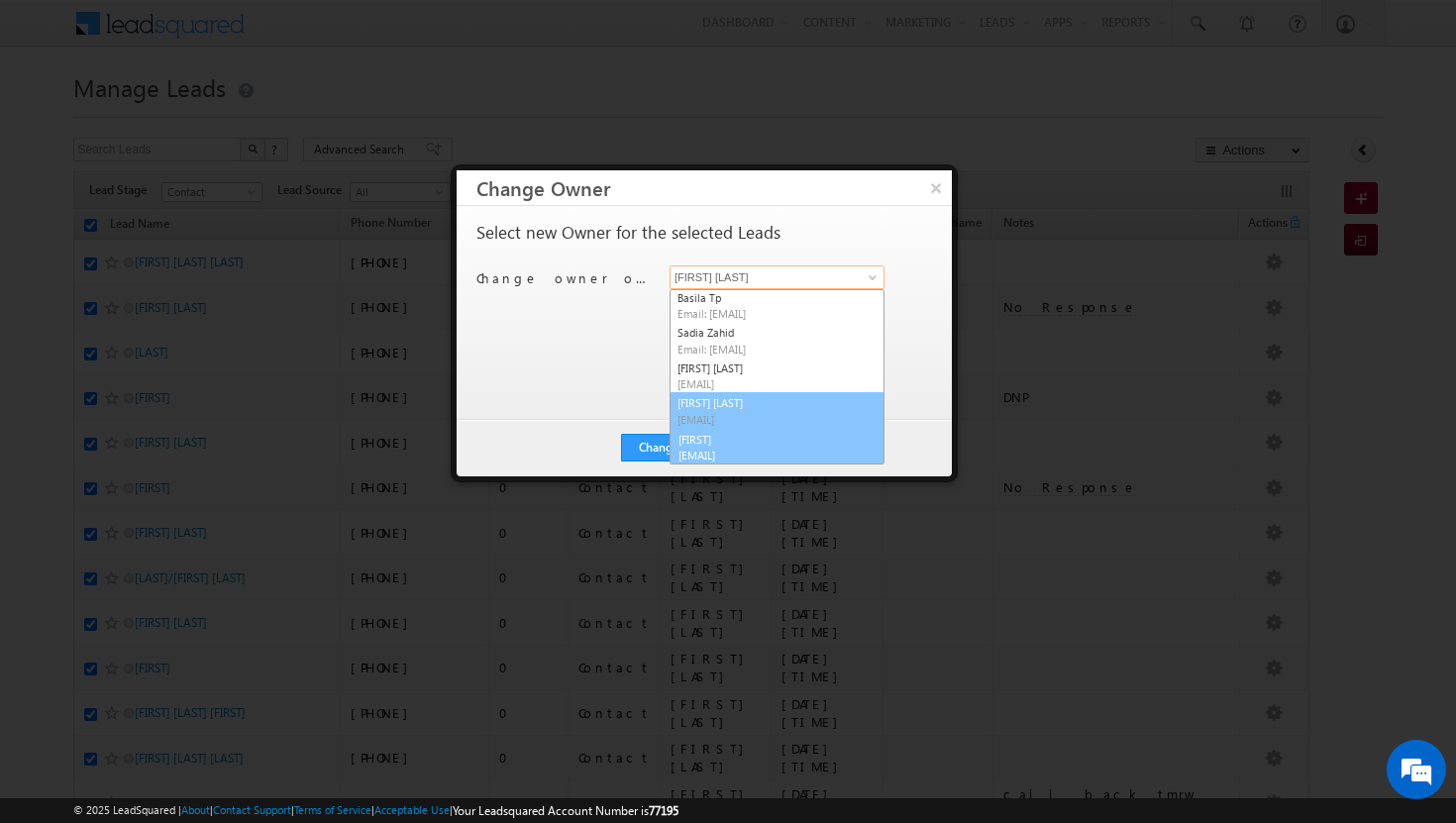 scroll, scrollTop: 73, scrollLeft: 0, axis: vertical 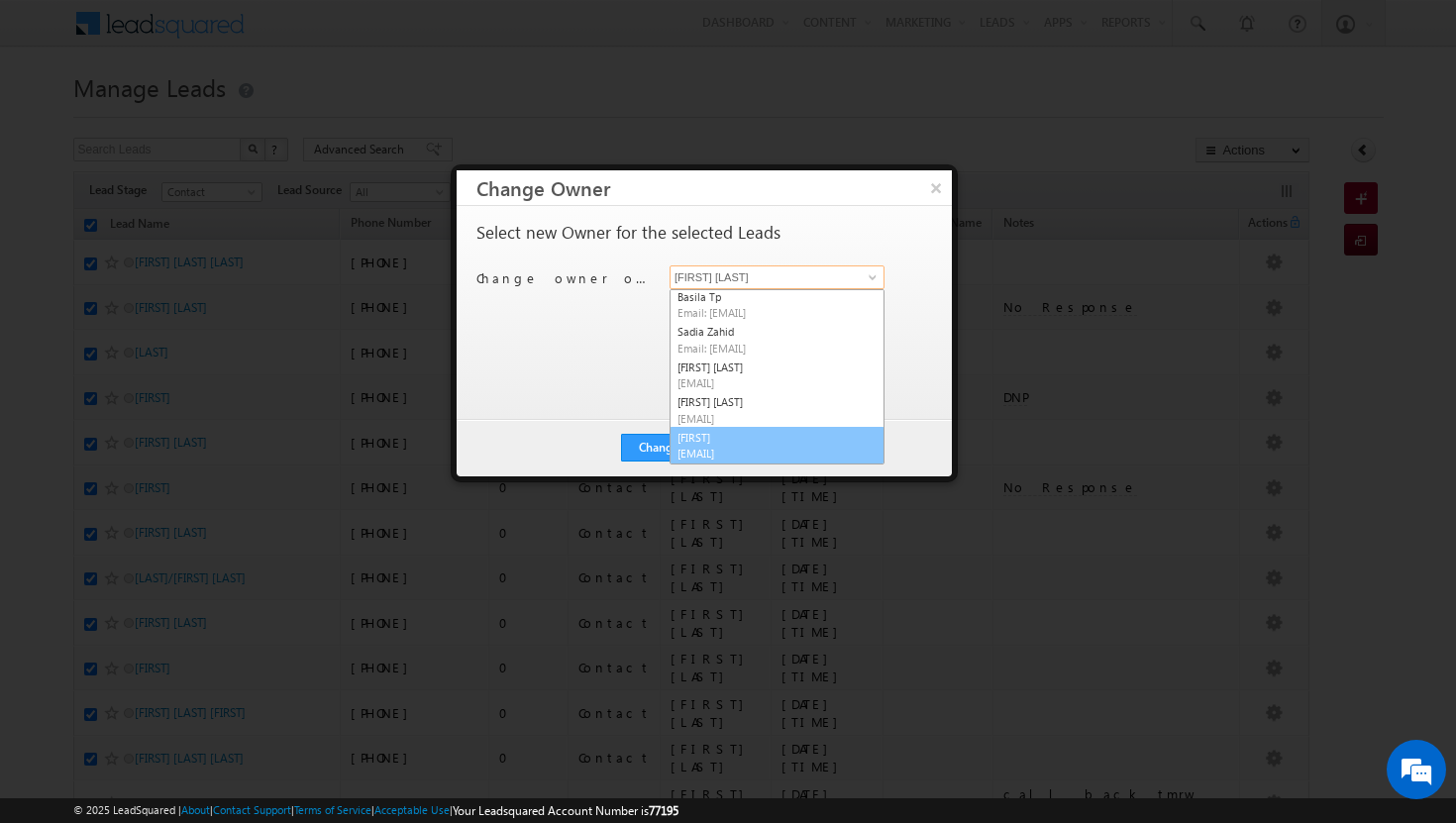 click on "[FIRST] [LAST] [EMAIL]" at bounding box center [777, 446] 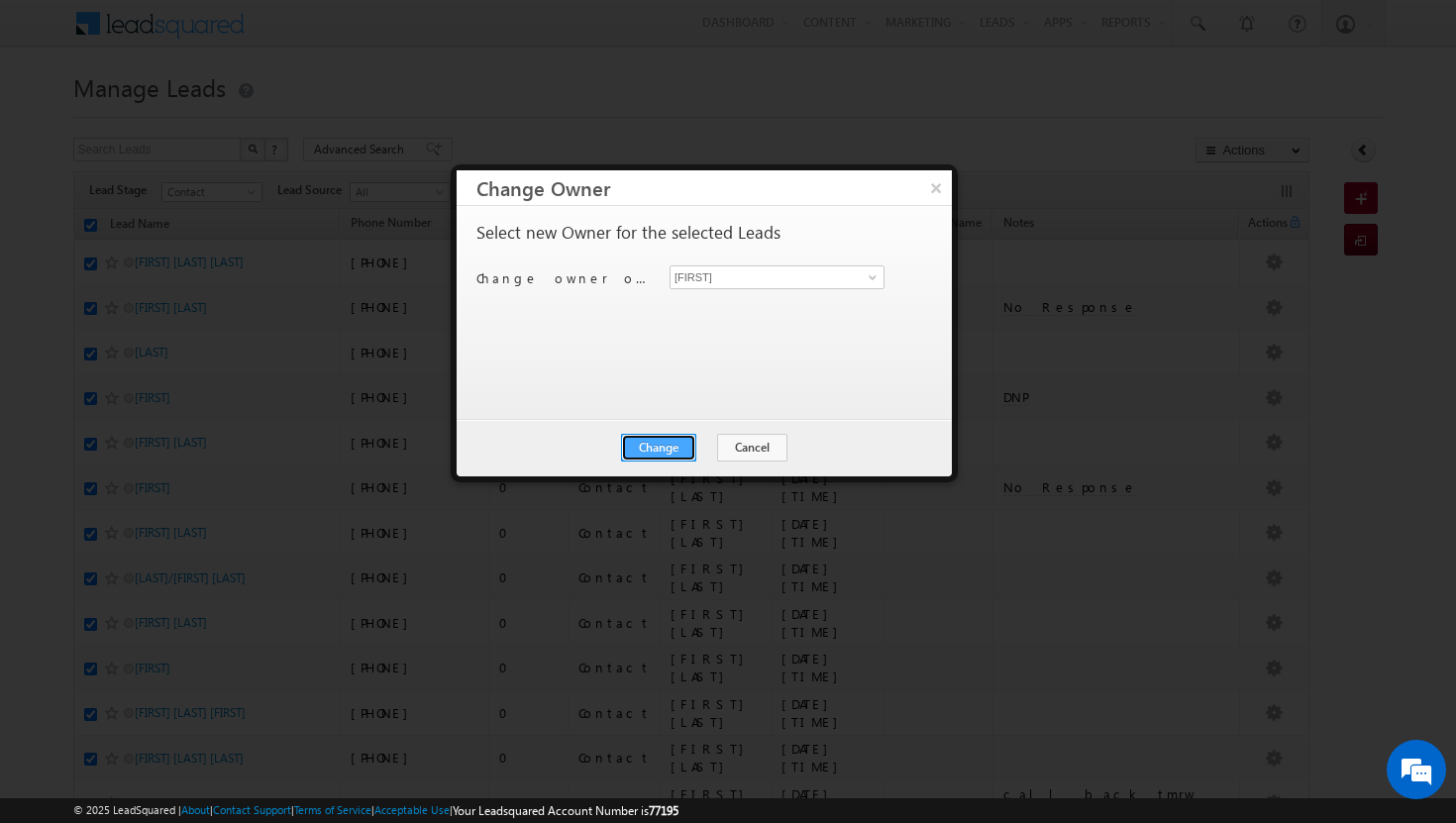 click on "Change" at bounding box center (659, 448) 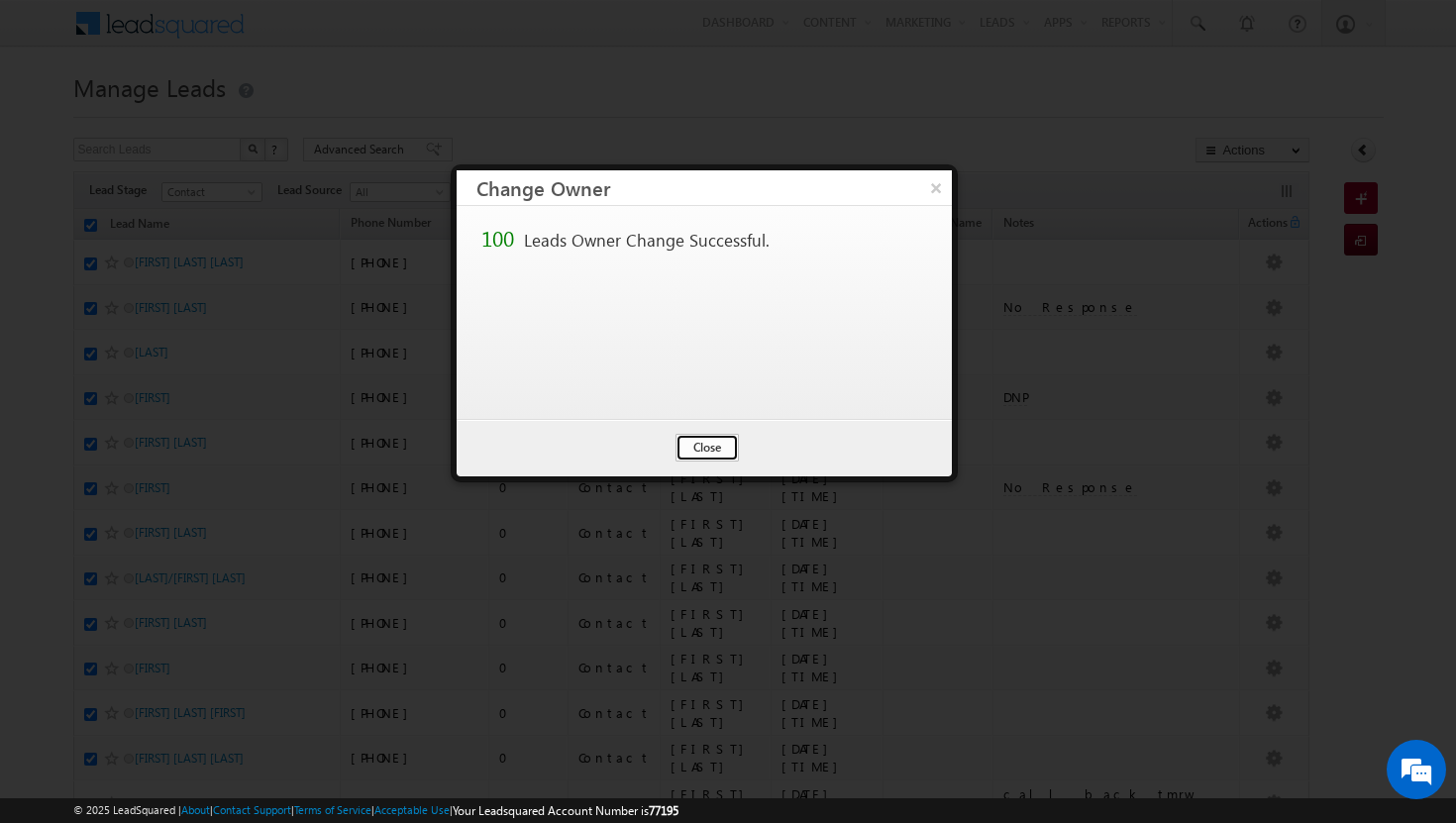 click on "Close" at bounding box center (707, 448) 